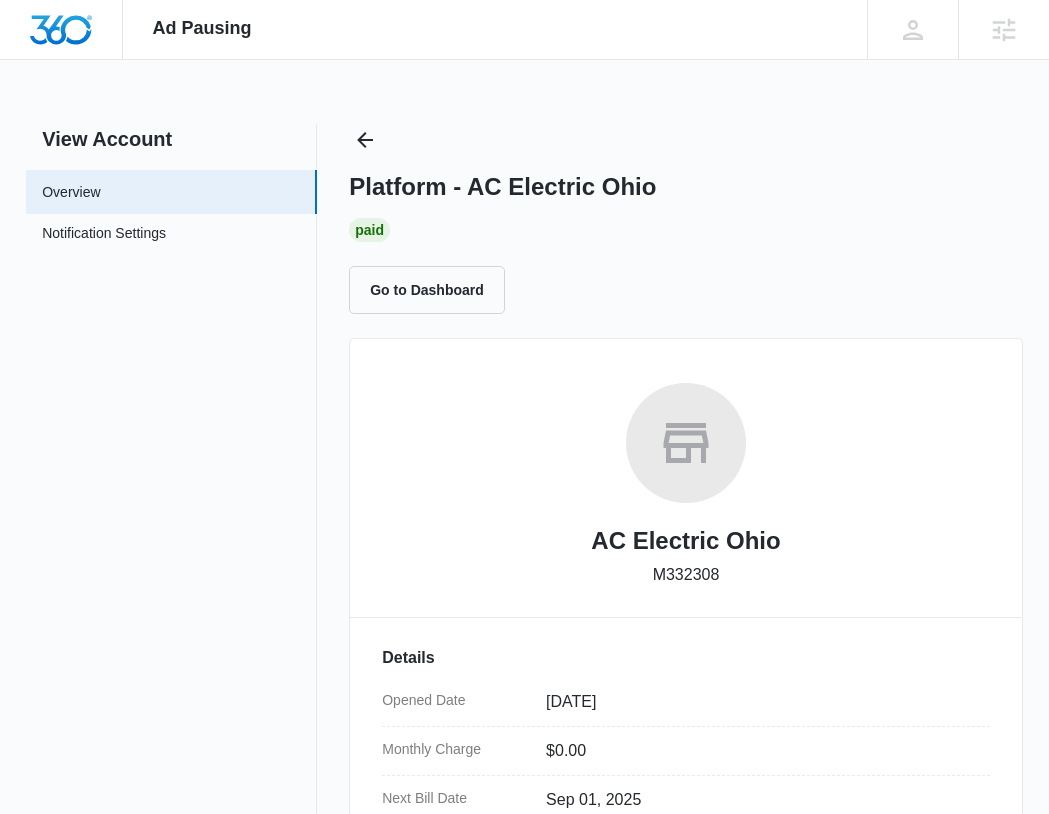 scroll, scrollTop: 1055, scrollLeft: 0, axis: vertical 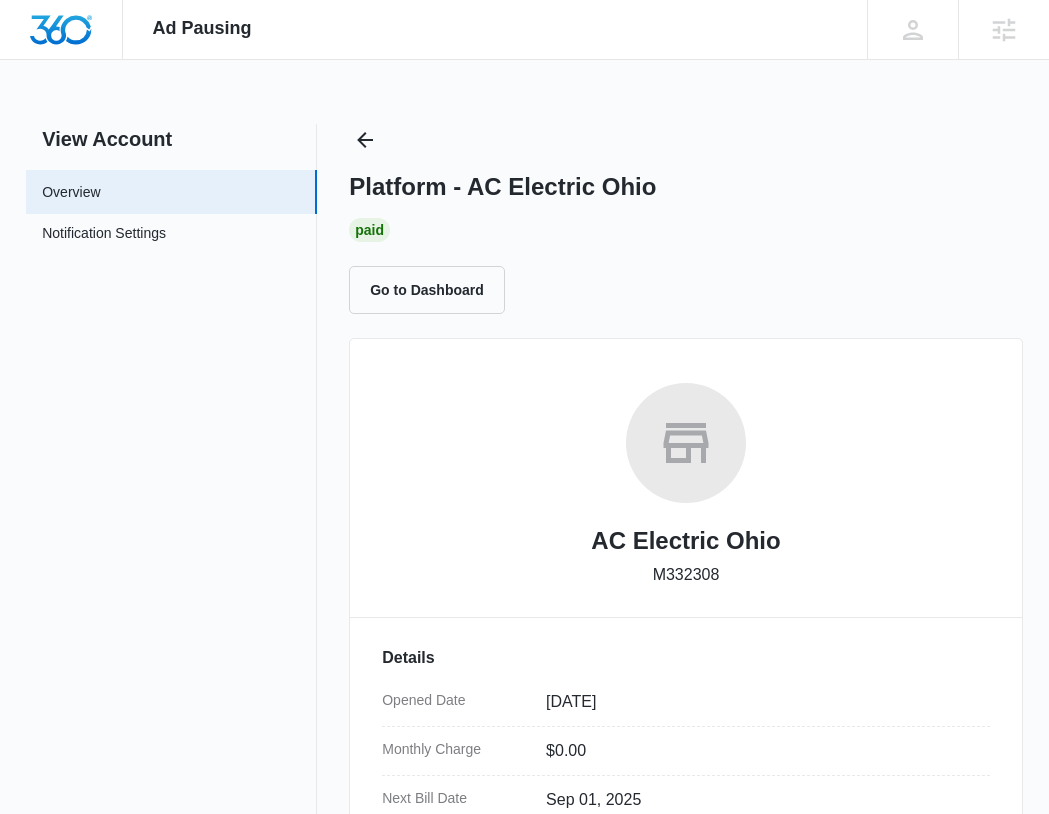 drag, startPoint x: 322, startPoint y: 142, endPoint x: 362, endPoint y: 140, distance: 40.04997 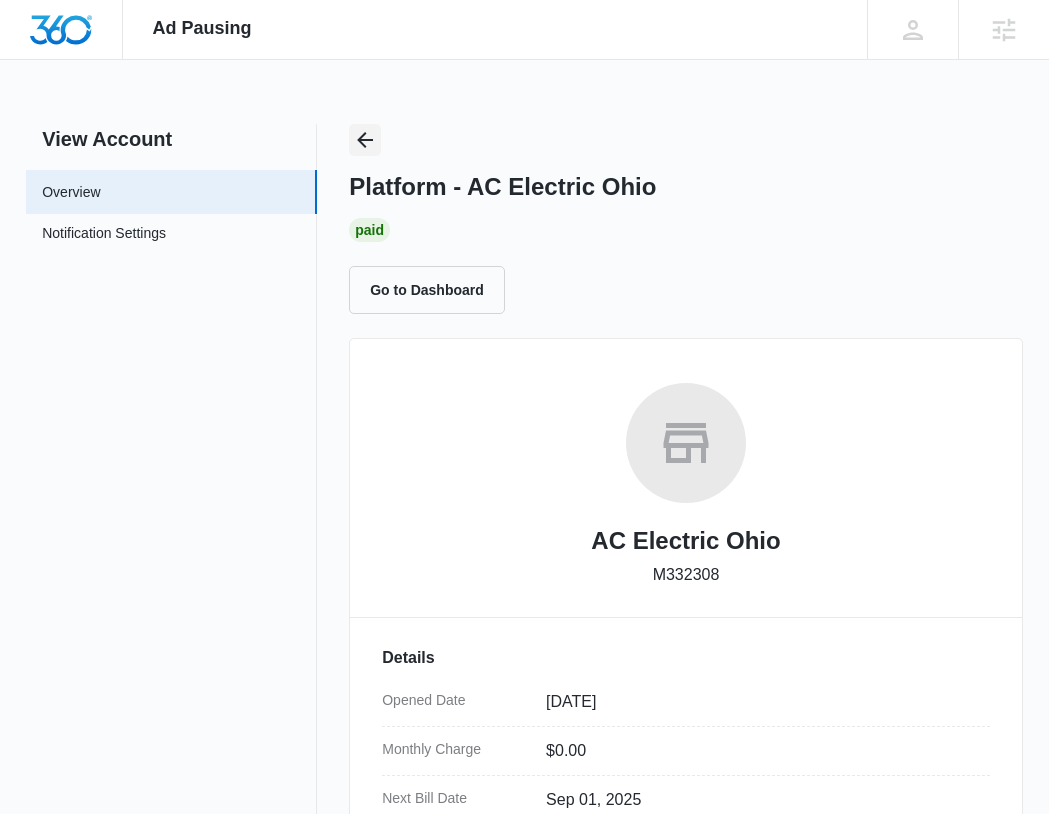 click 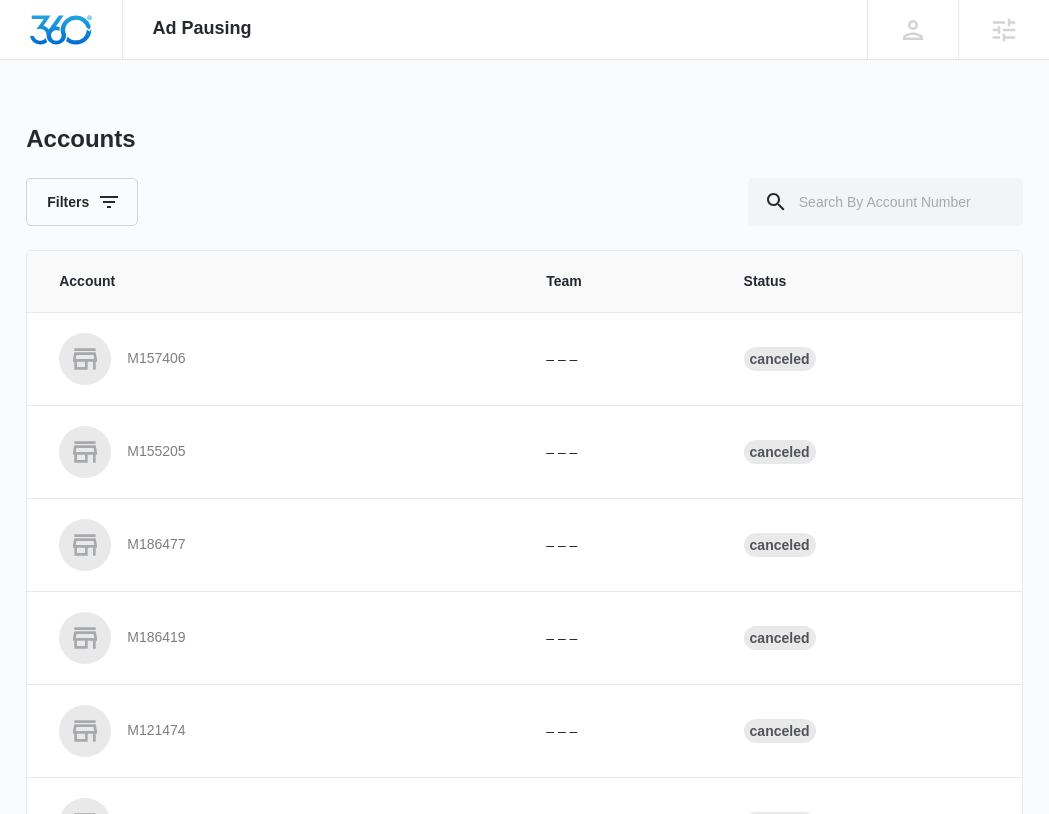 click on "Accounts Filters Account Team Status                                                                                                      M157406 – – – Canceled   M155205 – – – Canceled   M186477 – – – Canceled   M186419 – – – Canceled   M121474 – – – Canceled   TEMP188799 – – – Canceled   M139866 – – – Canceled   M162207 – – – Canceled   M138233 – – – Canceled – – – Paid Showing   1-10   of   101508 1 2 3 4 5 6 … 10151 10   Per Page" at bounding box center (524, 738) 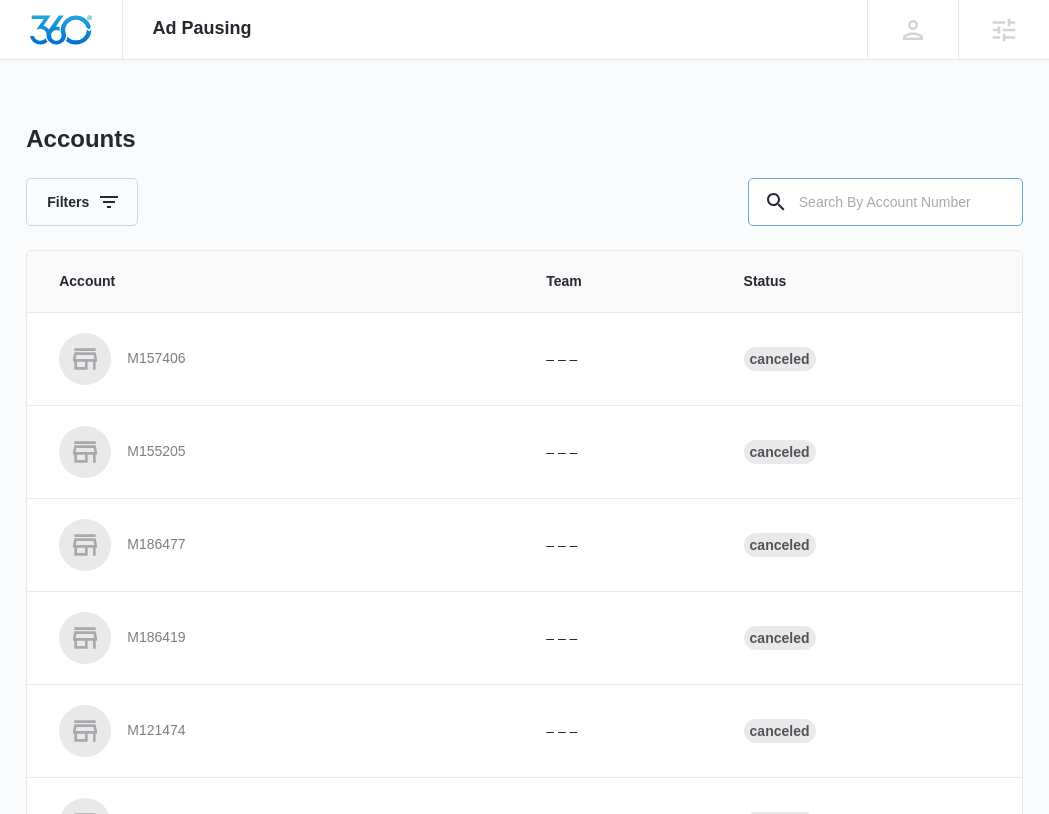 click at bounding box center [885, 202] 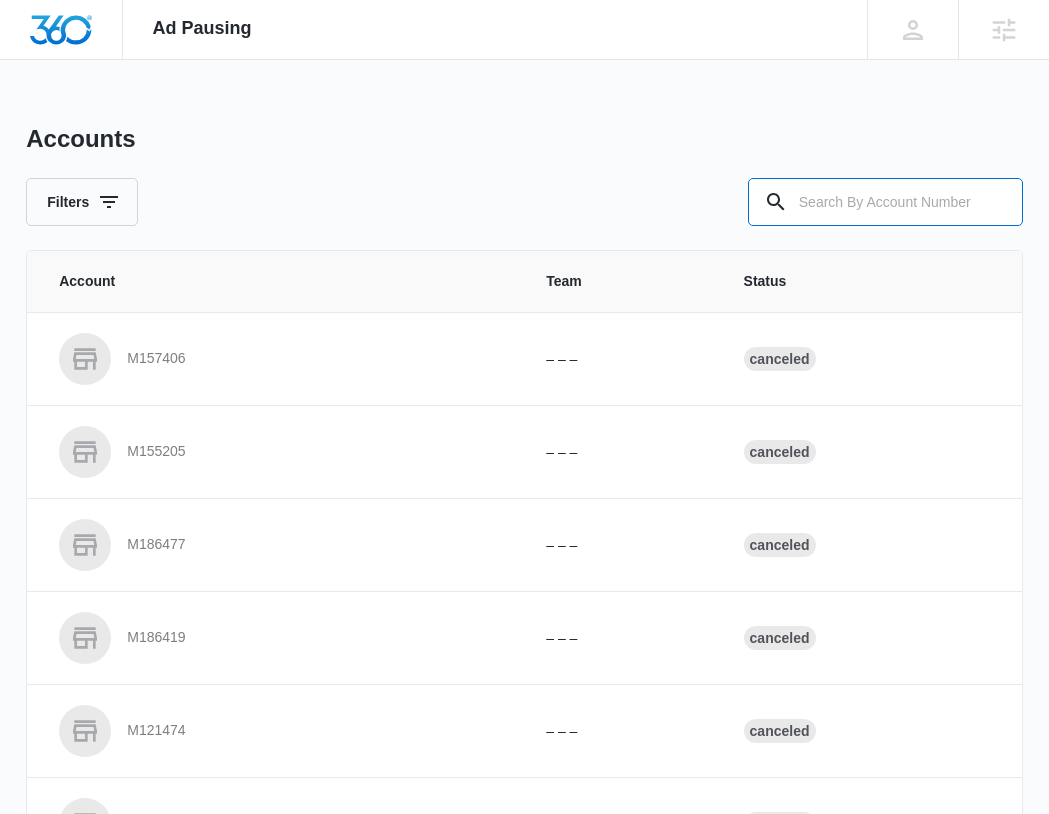 paste on "M332021" 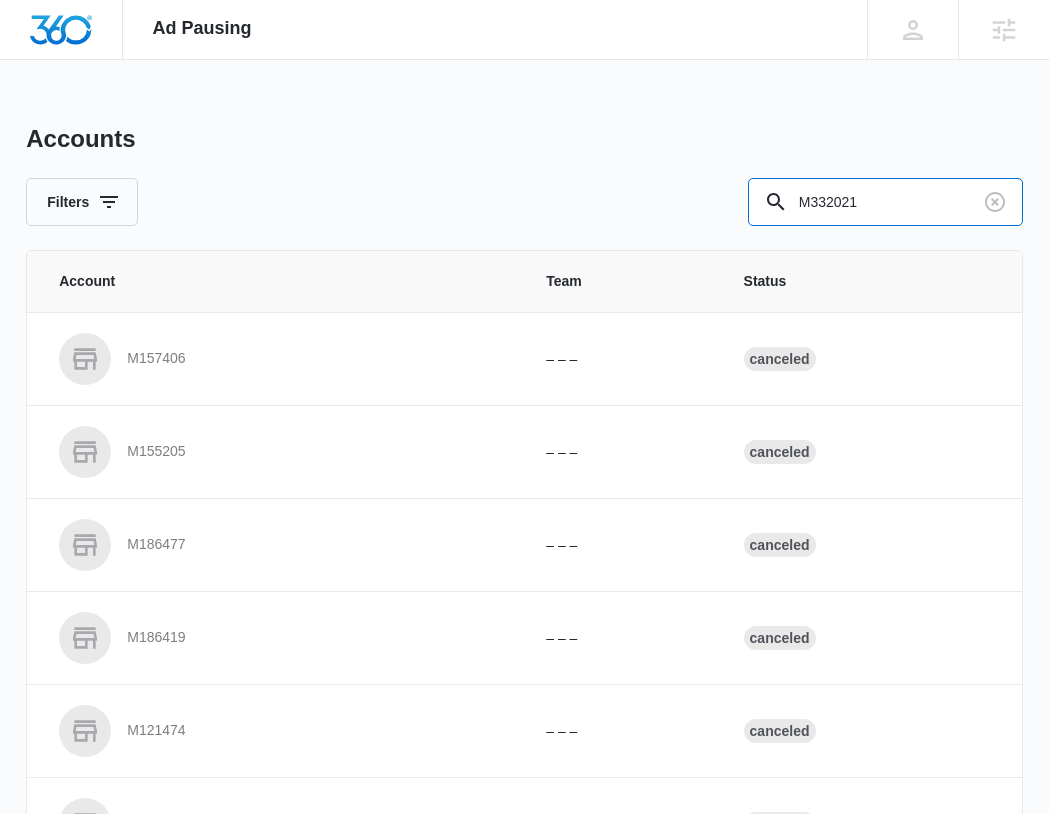 type on "M332021" 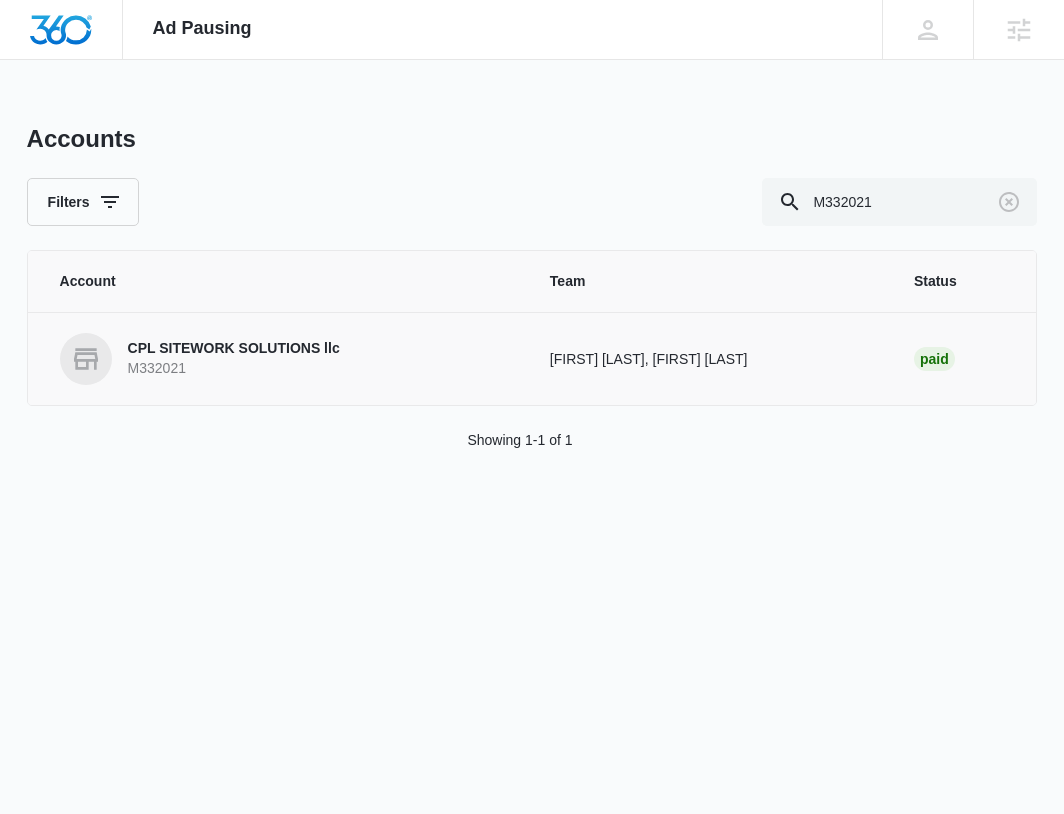 click on "CPL SITEWORK SOLUTIONS llc M332021" at bounding box center (281, 359) 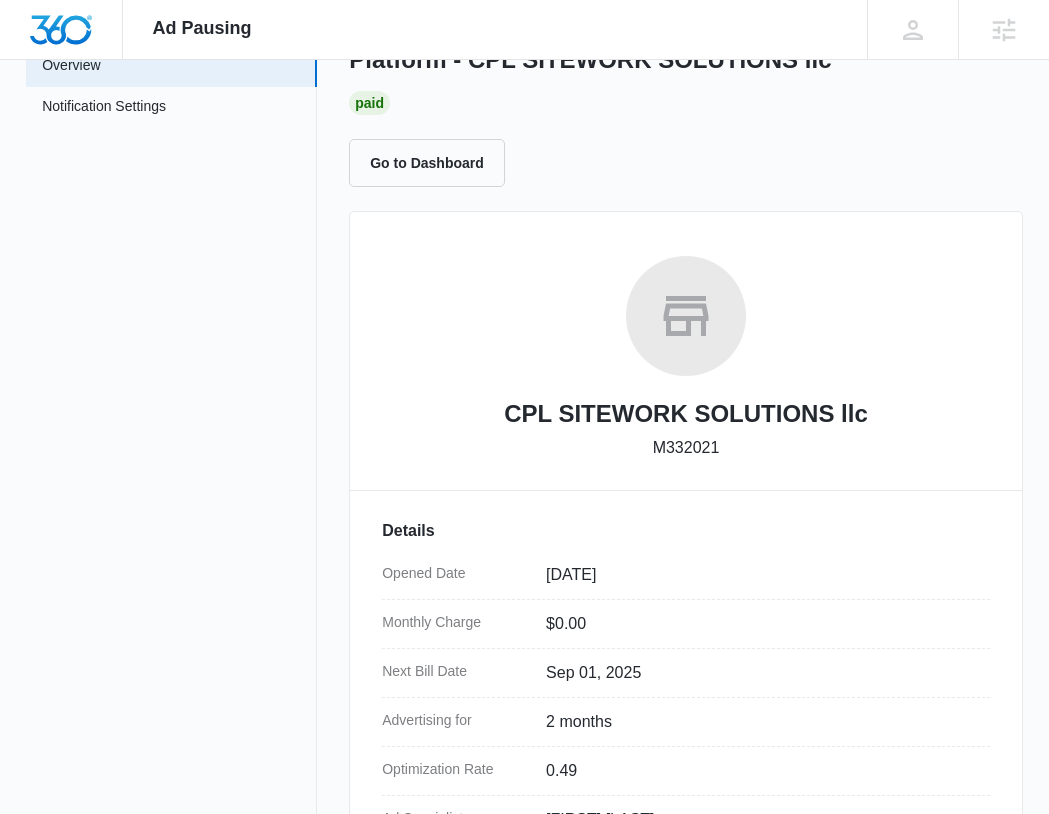 scroll, scrollTop: 131, scrollLeft: 0, axis: vertical 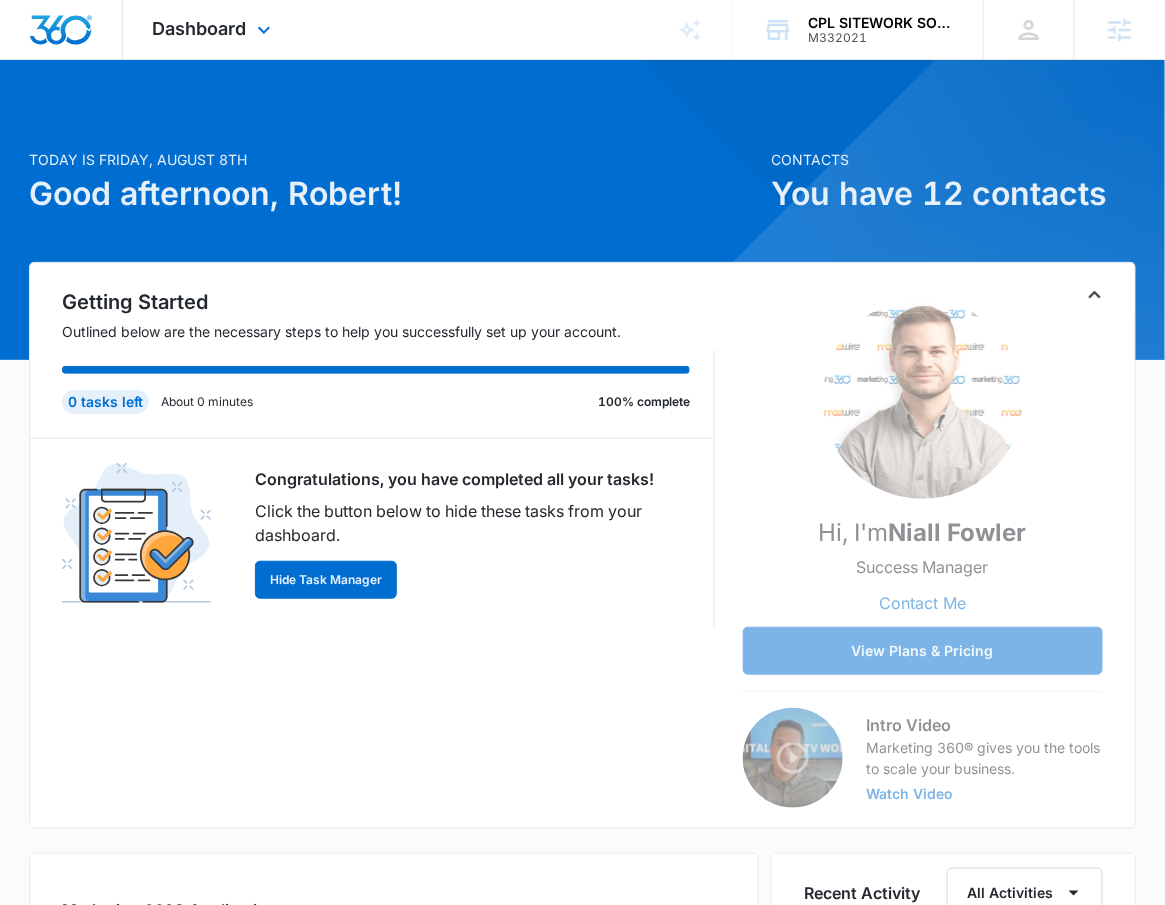 click on "Dashboard Apps Reputation Websites Forms CRM Email Social Payments POS Content Ads Intelligence Files Brand Settings" at bounding box center [214, 29] 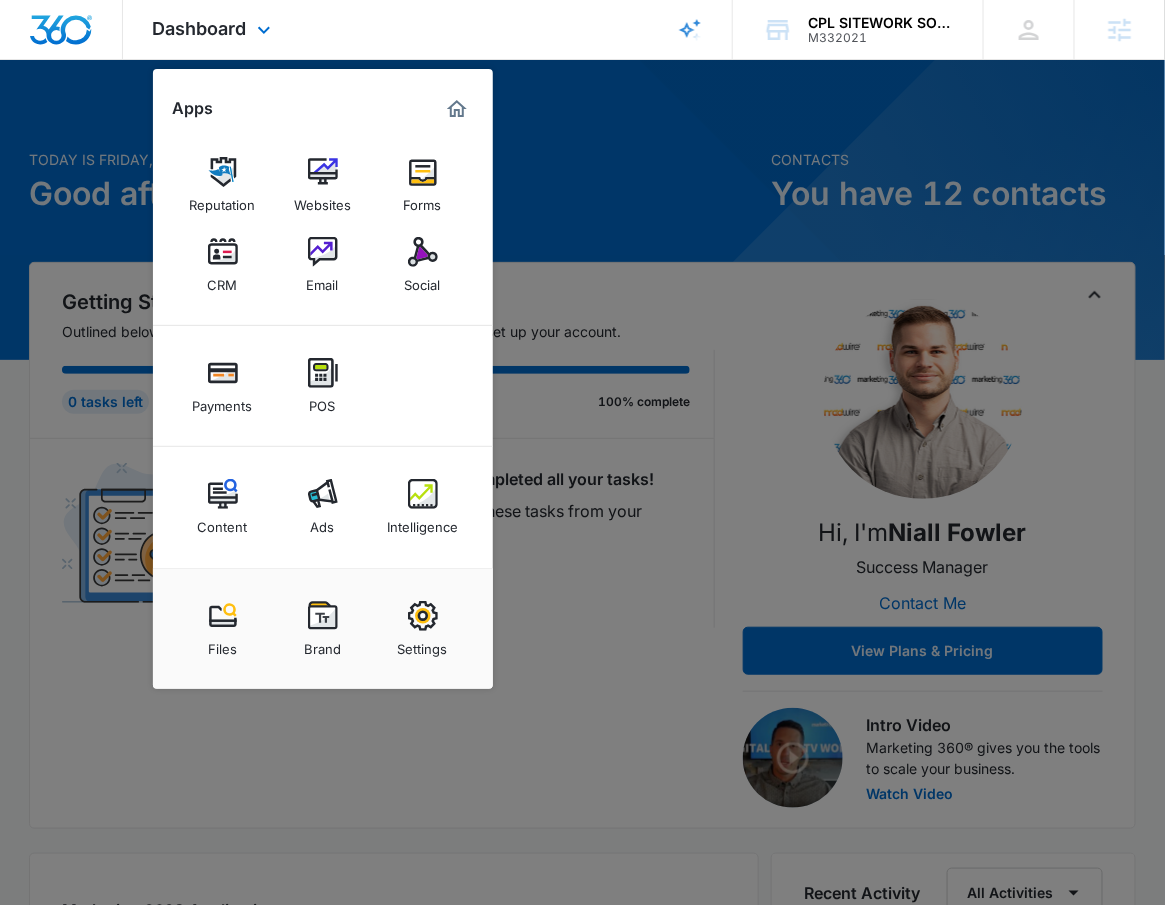 click on "Content Ads Intelligence" at bounding box center [323, 507] 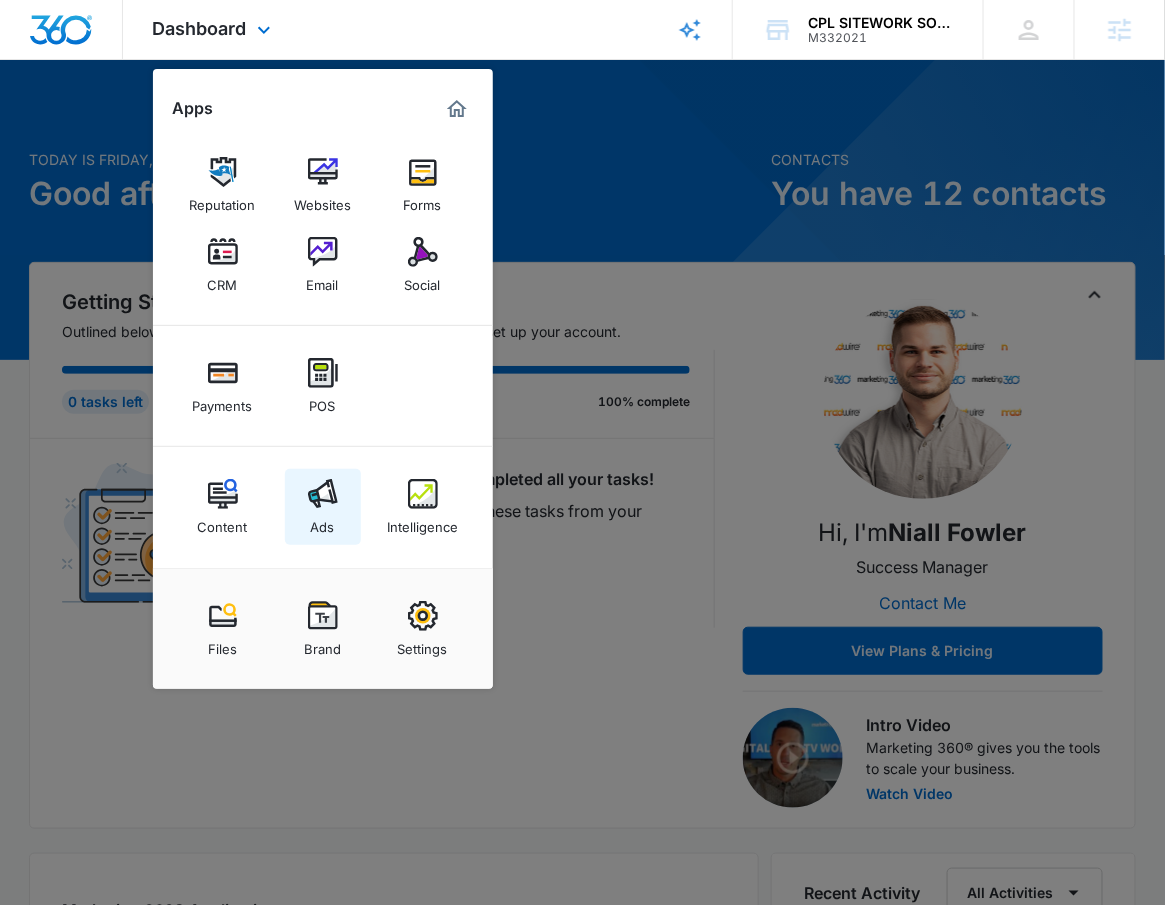 click on "Ads" at bounding box center (323, 507) 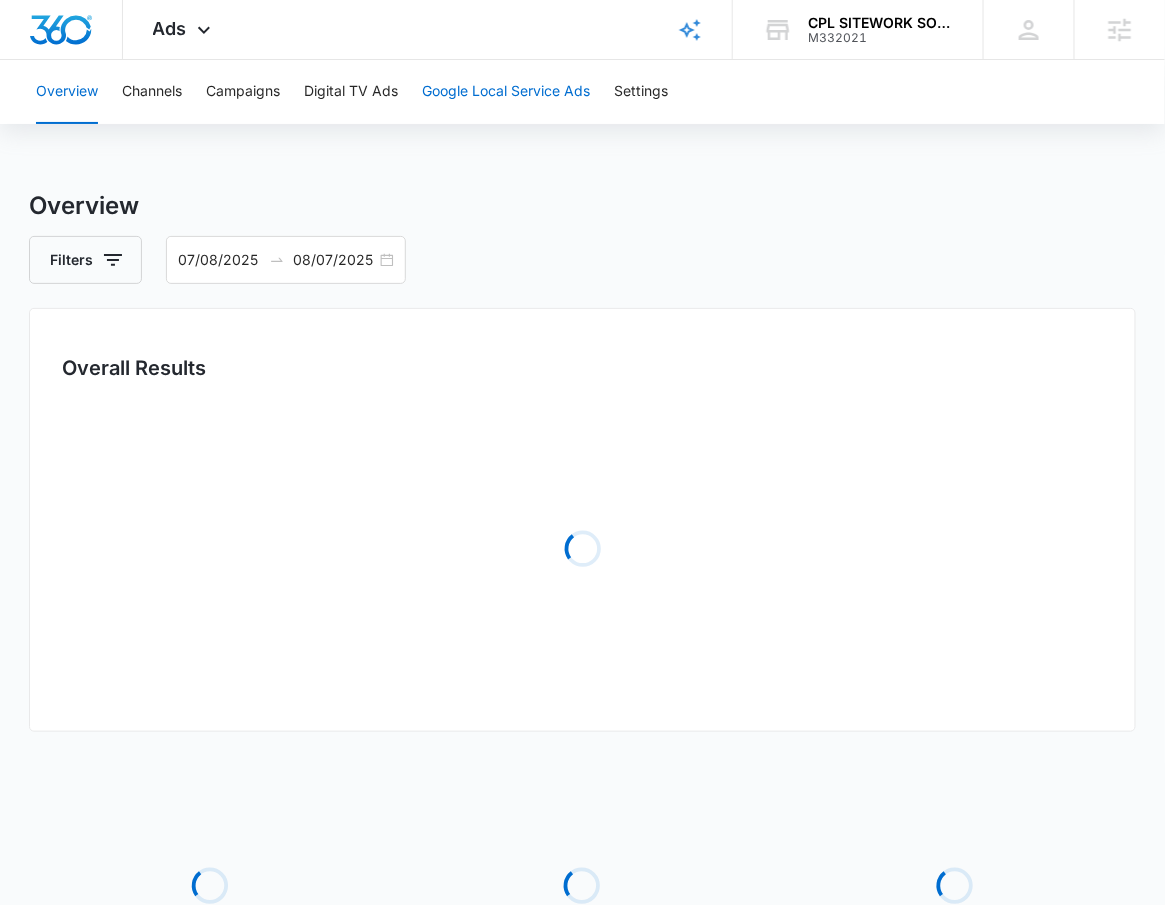 click on "Google Local Service Ads" at bounding box center [506, 92] 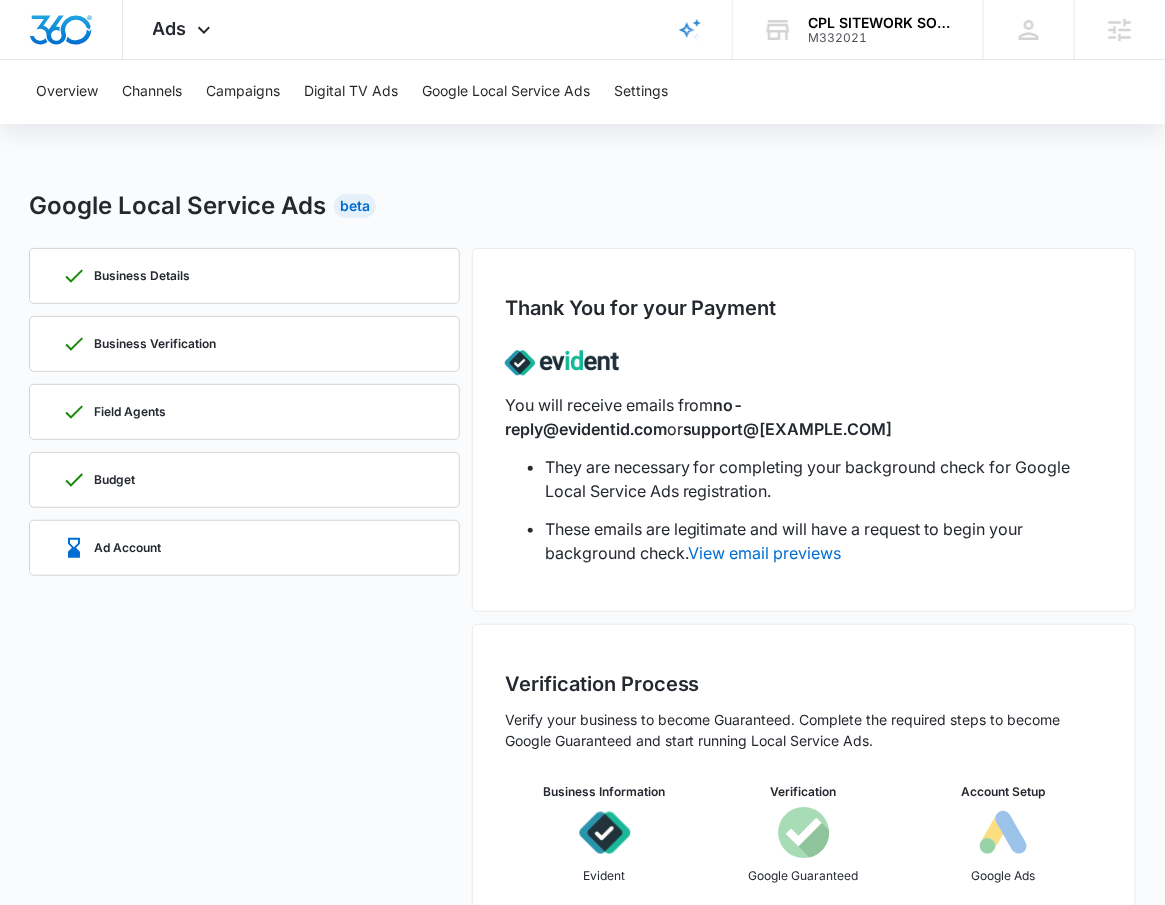 click on "Business Details Business Verification Field Agents Budget Ad Account" at bounding box center (244, 606) 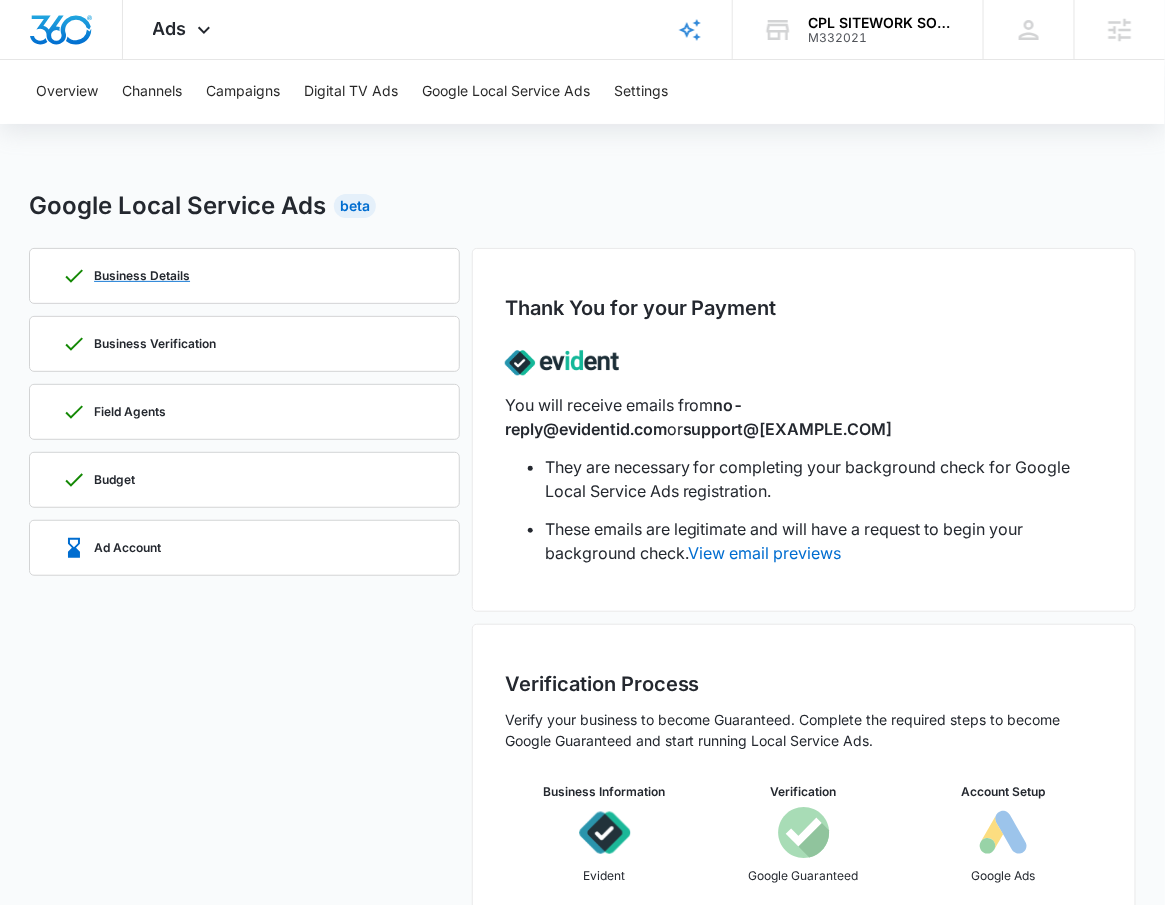 click on "Business Details" at bounding box center [244, 276] 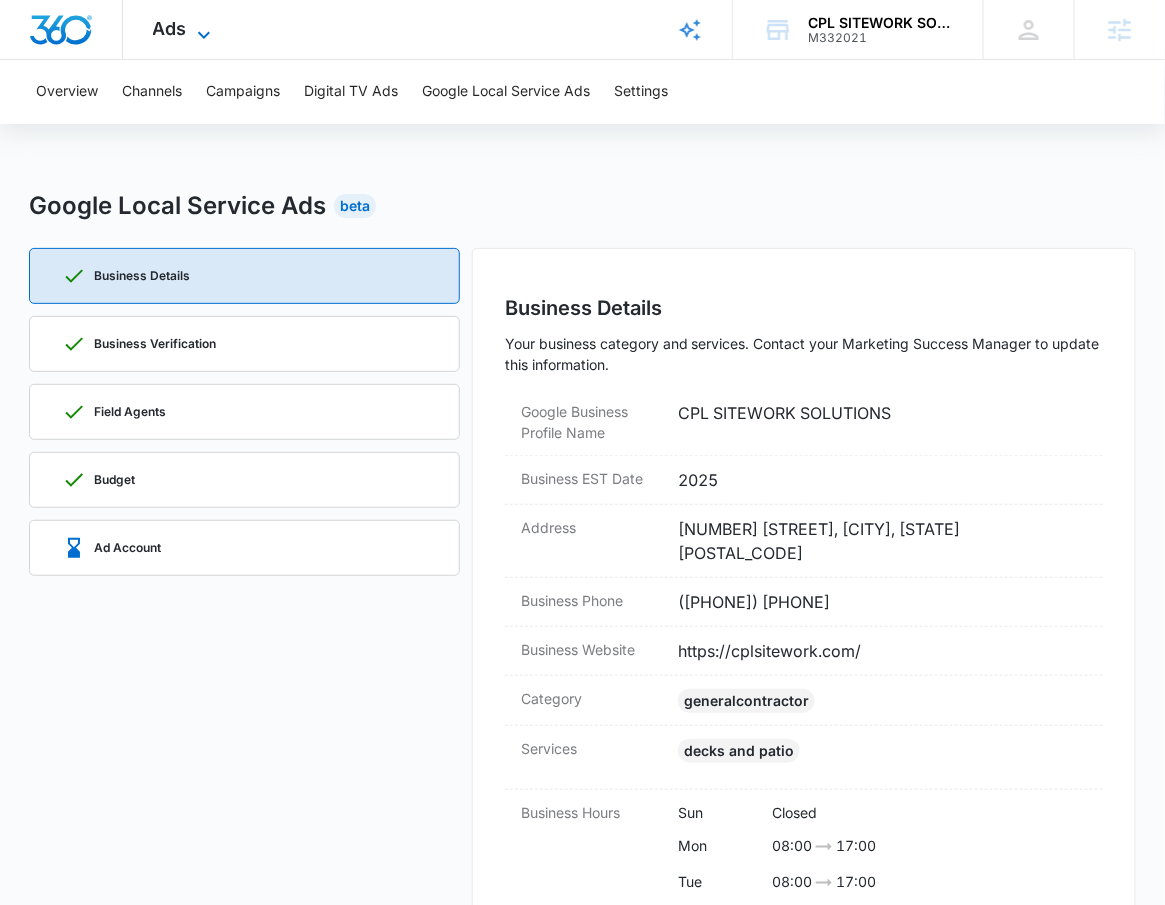 click 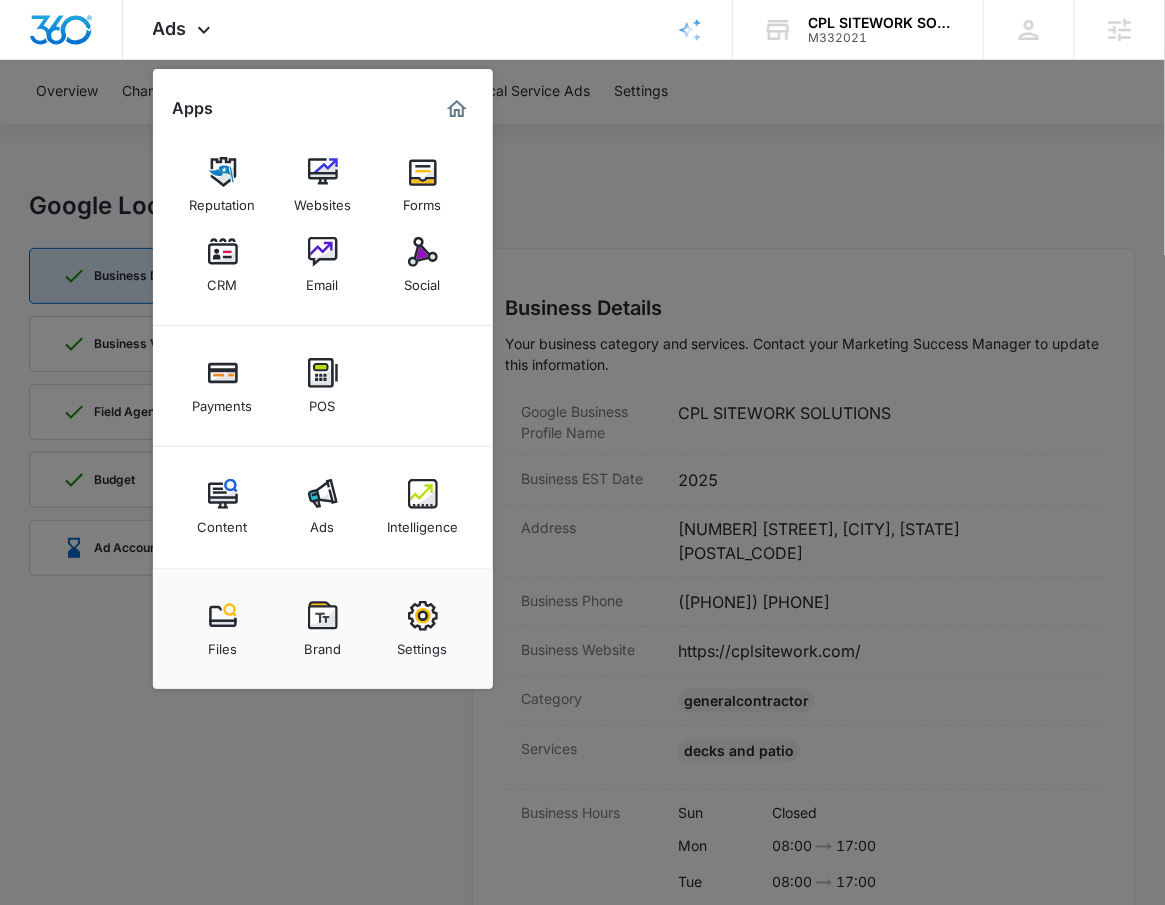 scroll, scrollTop: 4, scrollLeft: 0, axis: vertical 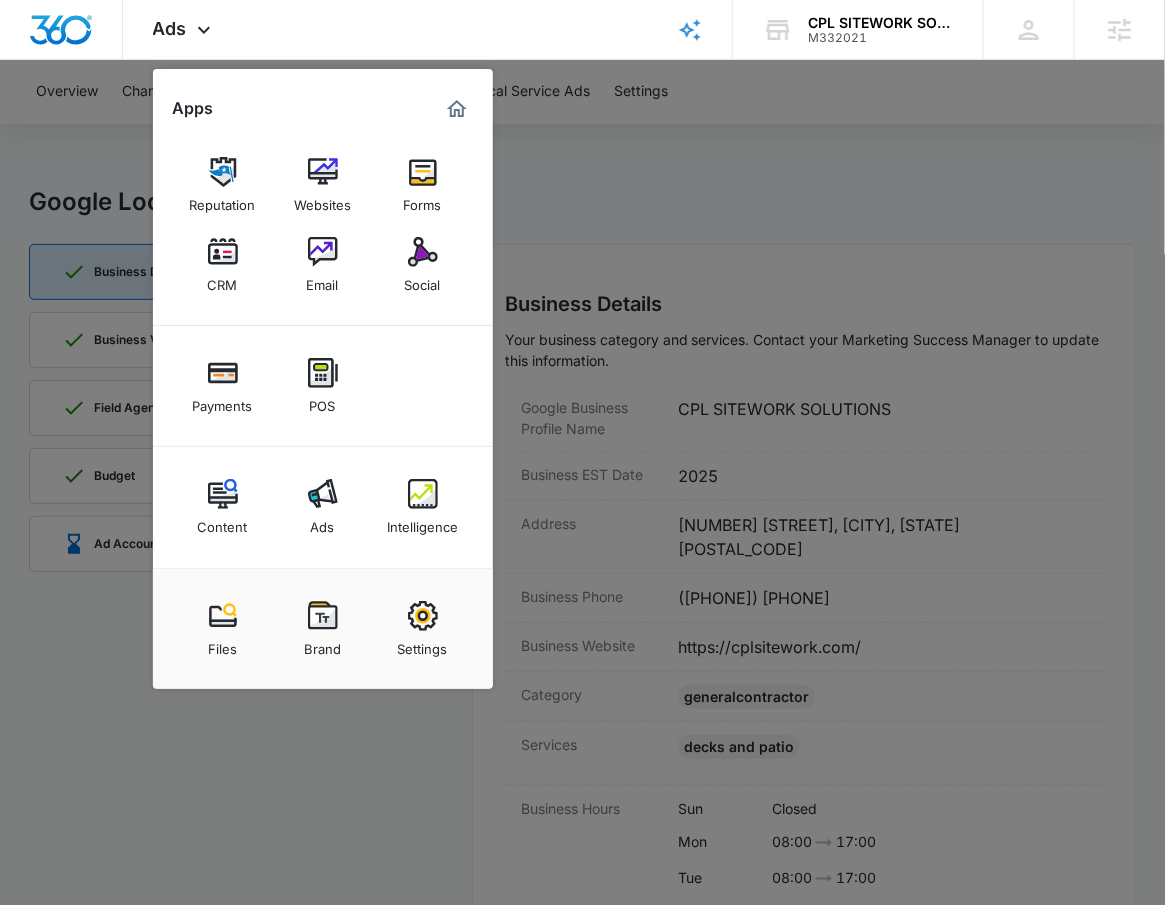 click at bounding box center [582, 452] 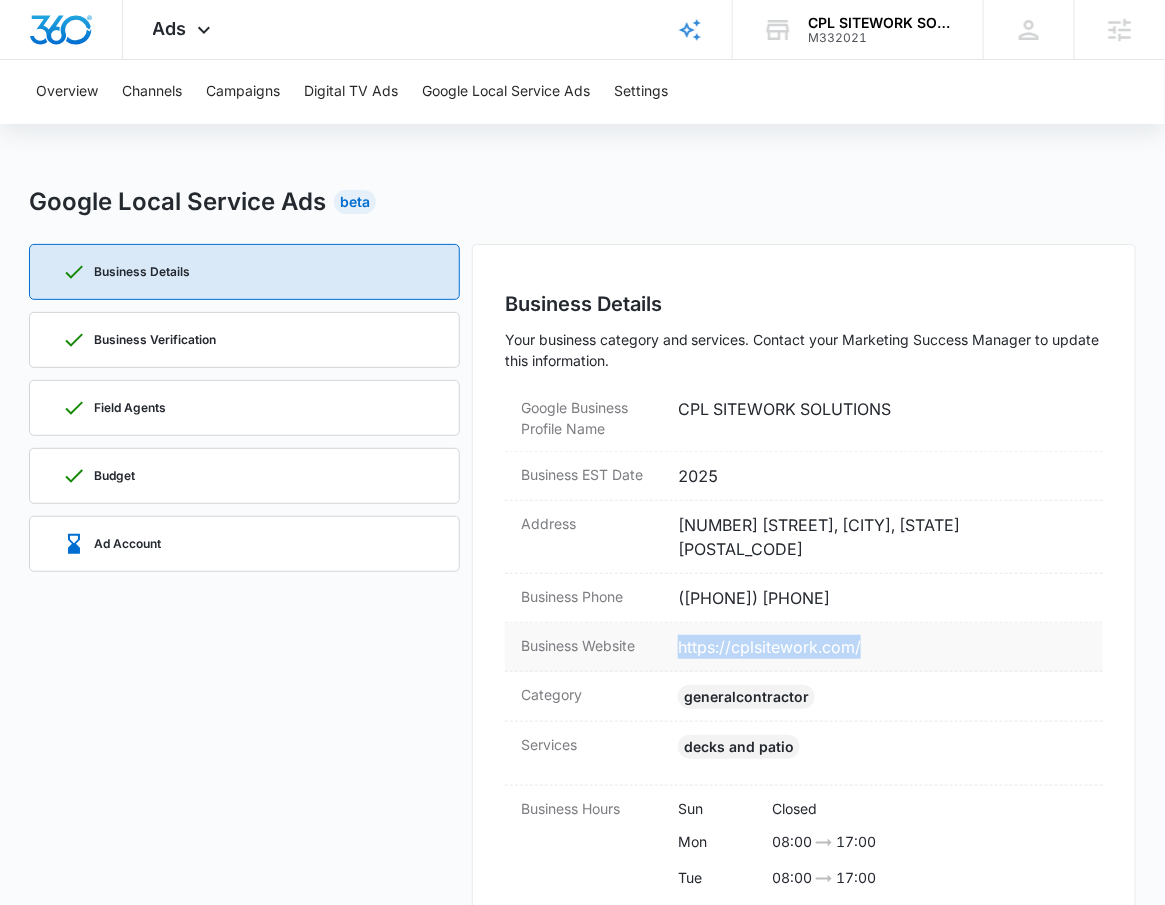 drag, startPoint x: 882, startPoint y: 622, endPoint x: 666, endPoint y: 624, distance: 216.00926 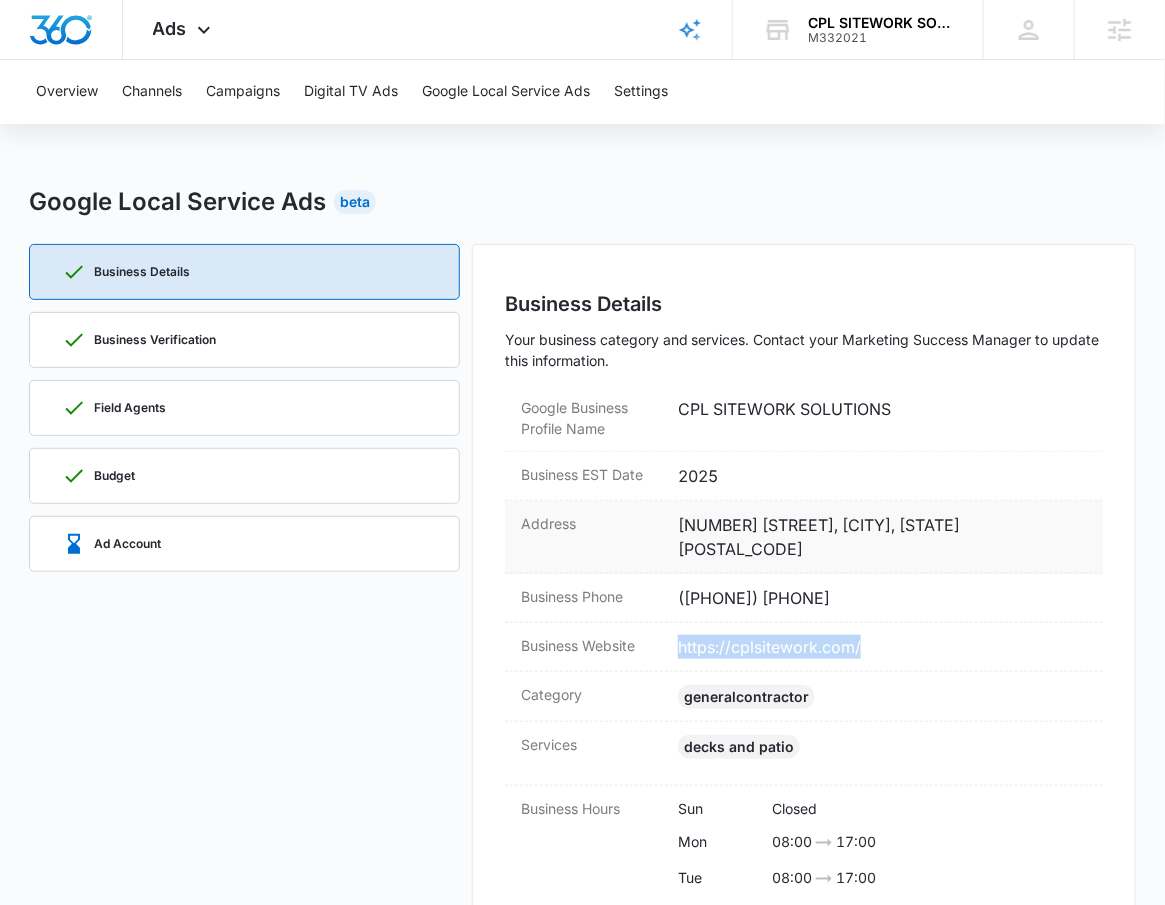 click on "246 Brandywine Dr., Summerville, SC 29485" at bounding box center [882, 537] 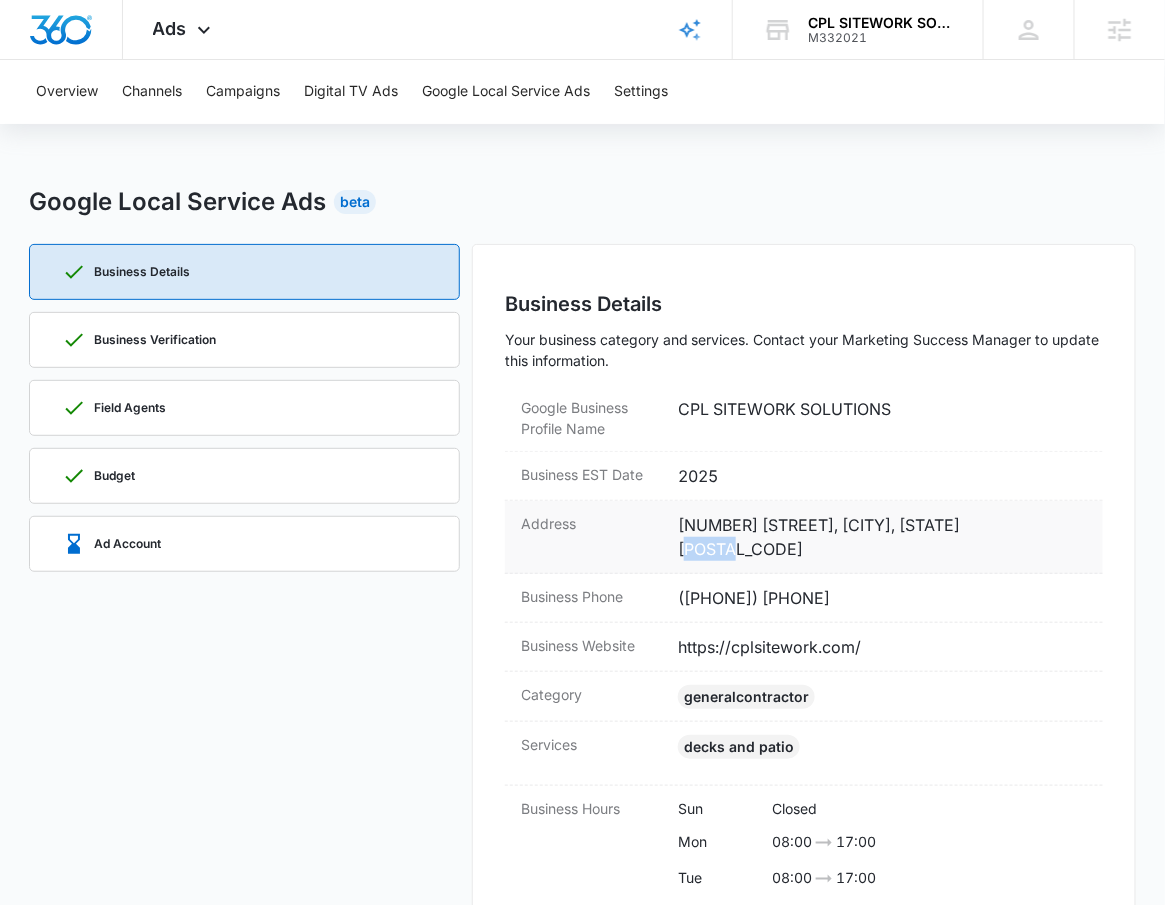 click on "246 Brandywine Dr., Summerville, SC 29485" at bounding box center [882, 537] 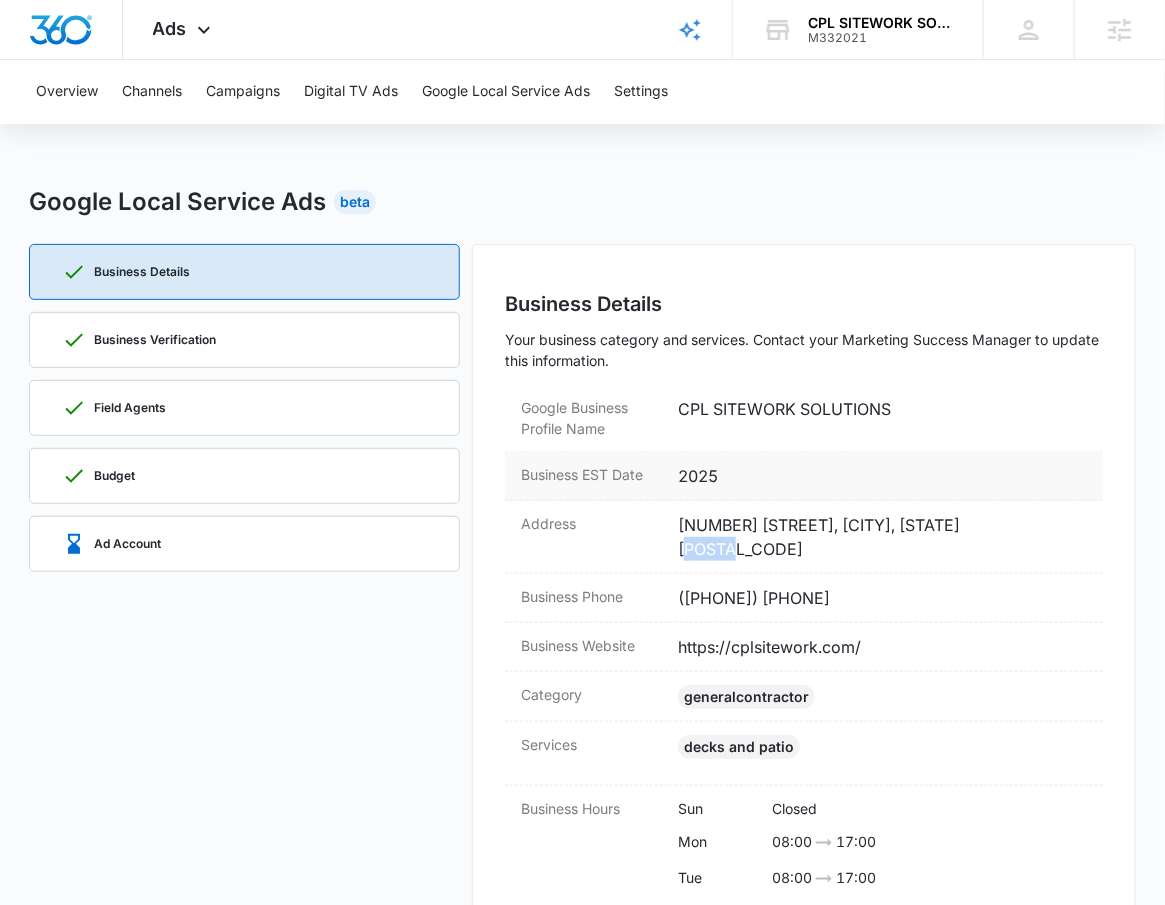 copy on "29485" 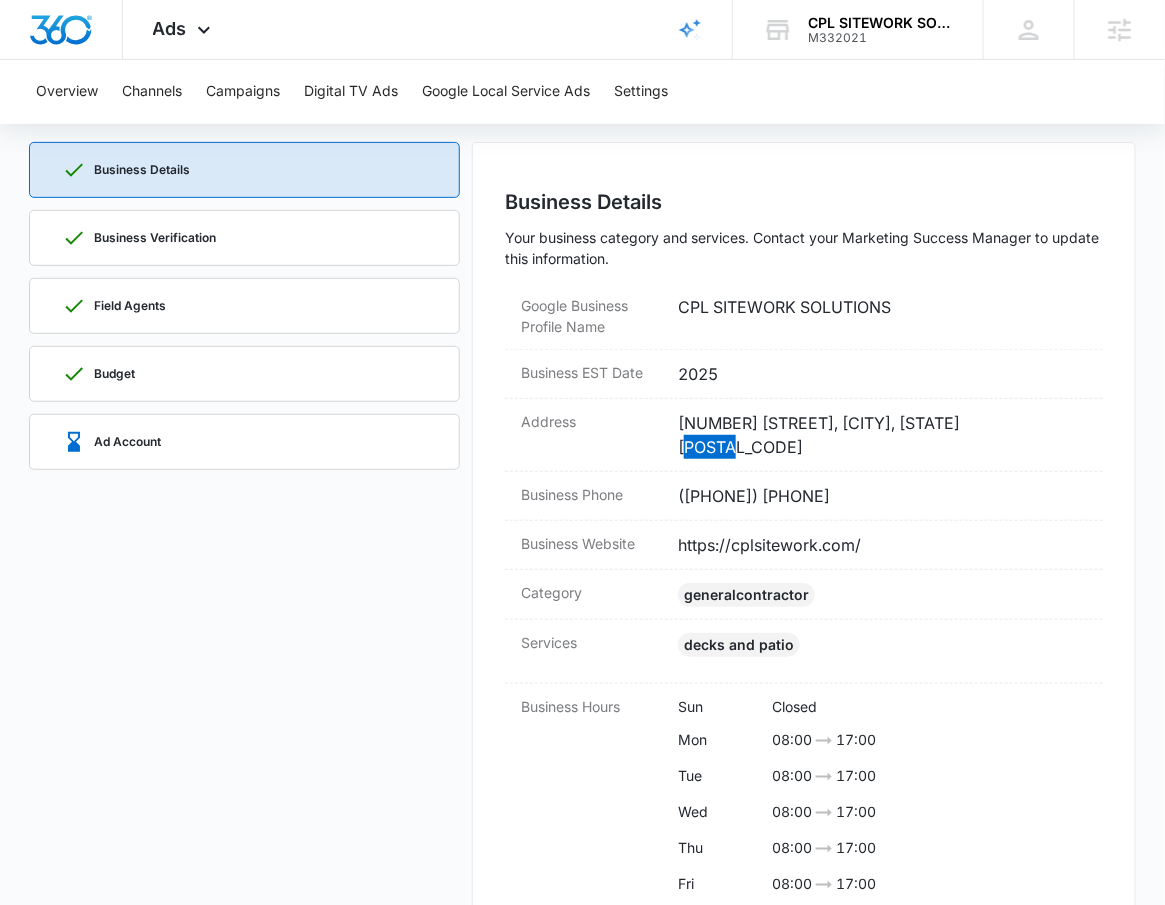 scroll, scrollTop: 190, scrollLeft: 0, axis: vertical 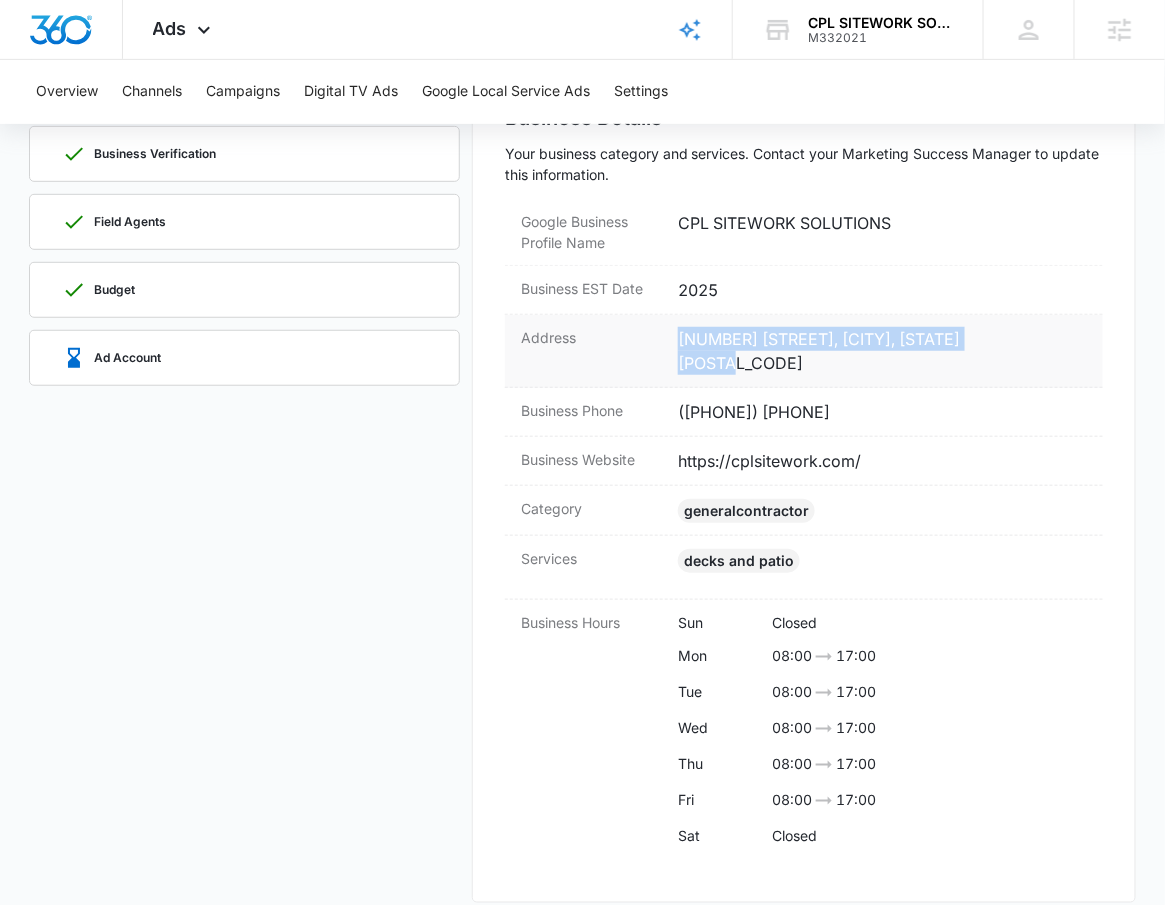 drag, startPoint x: 677, startPoint y: 337, endPoint x: 1040, endPoint y: 351, distance: 363.26987 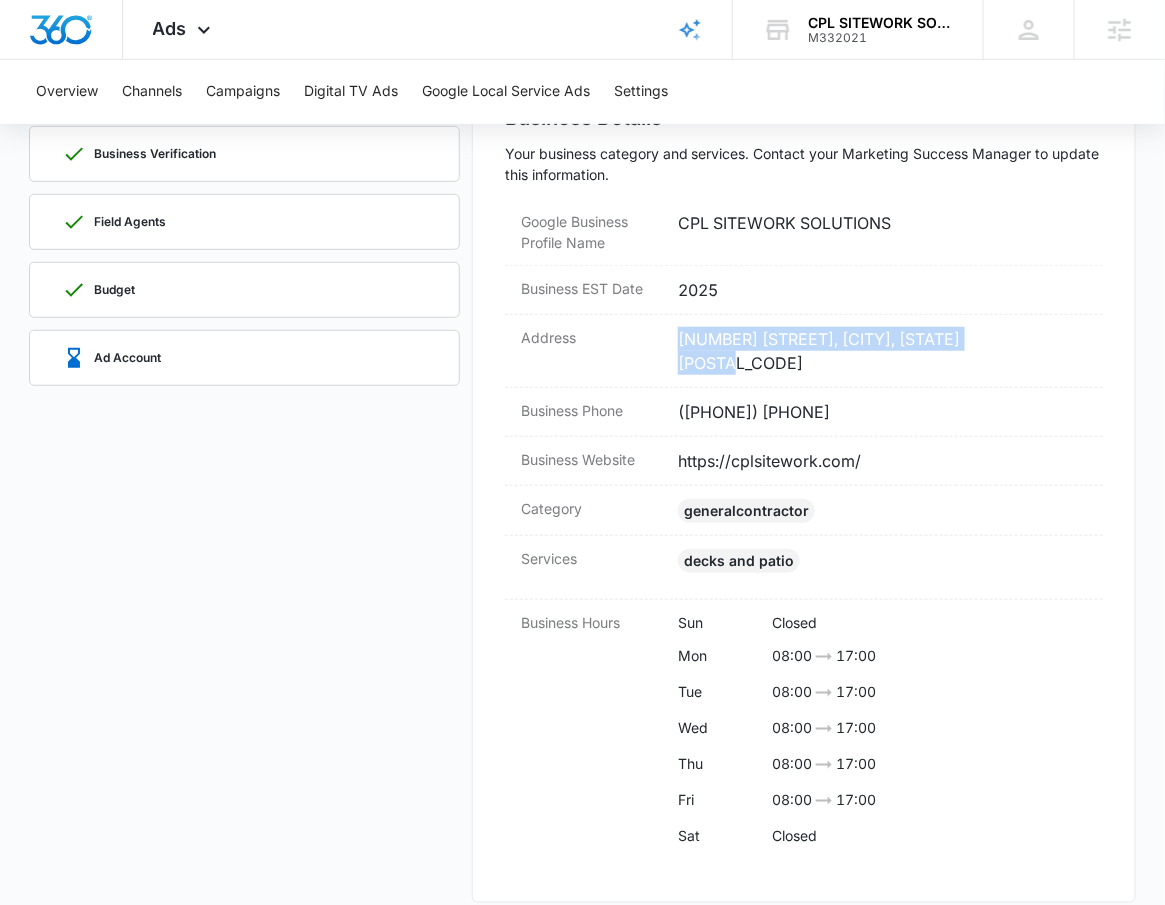 copy on "246 Brandywine Dr., Summerville, SC 29485" 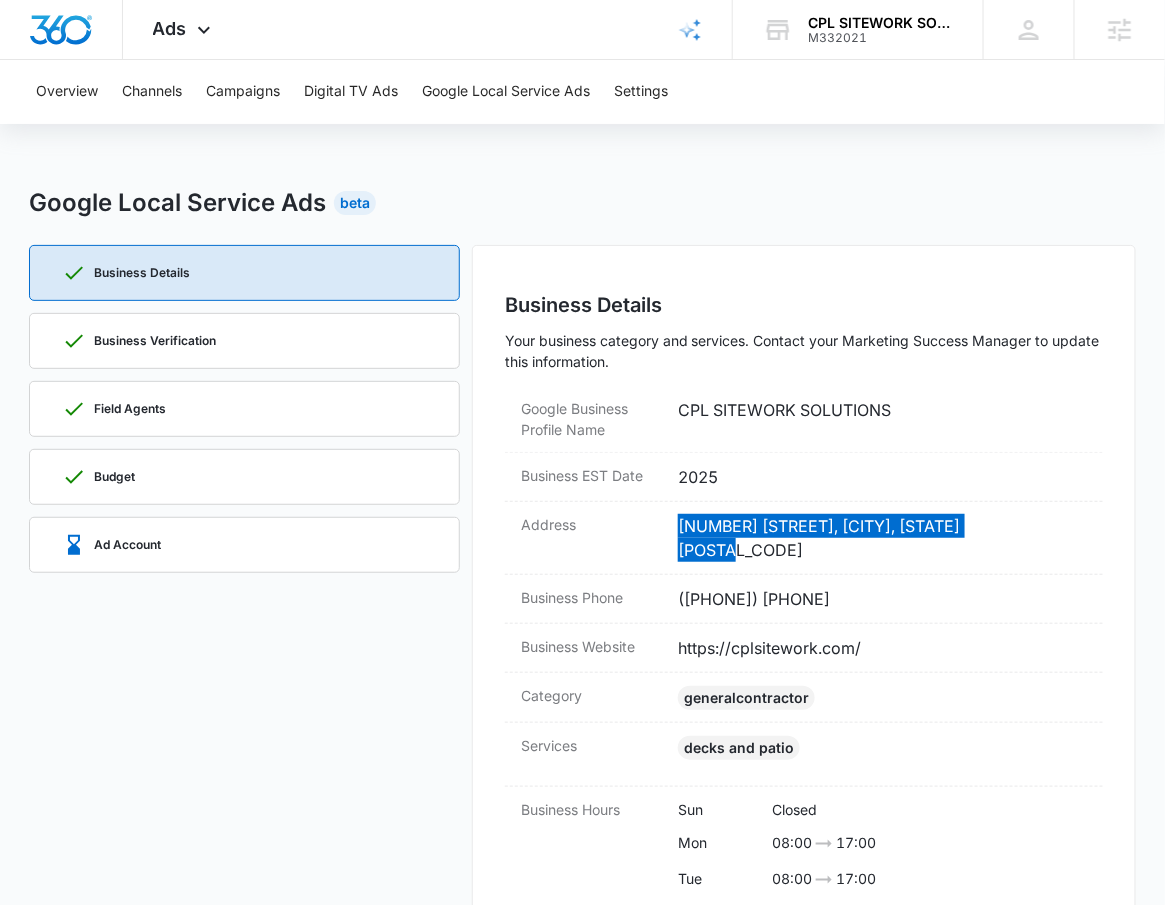 scroll, scrollTop: 0, scrollLeft: 0, axis: both 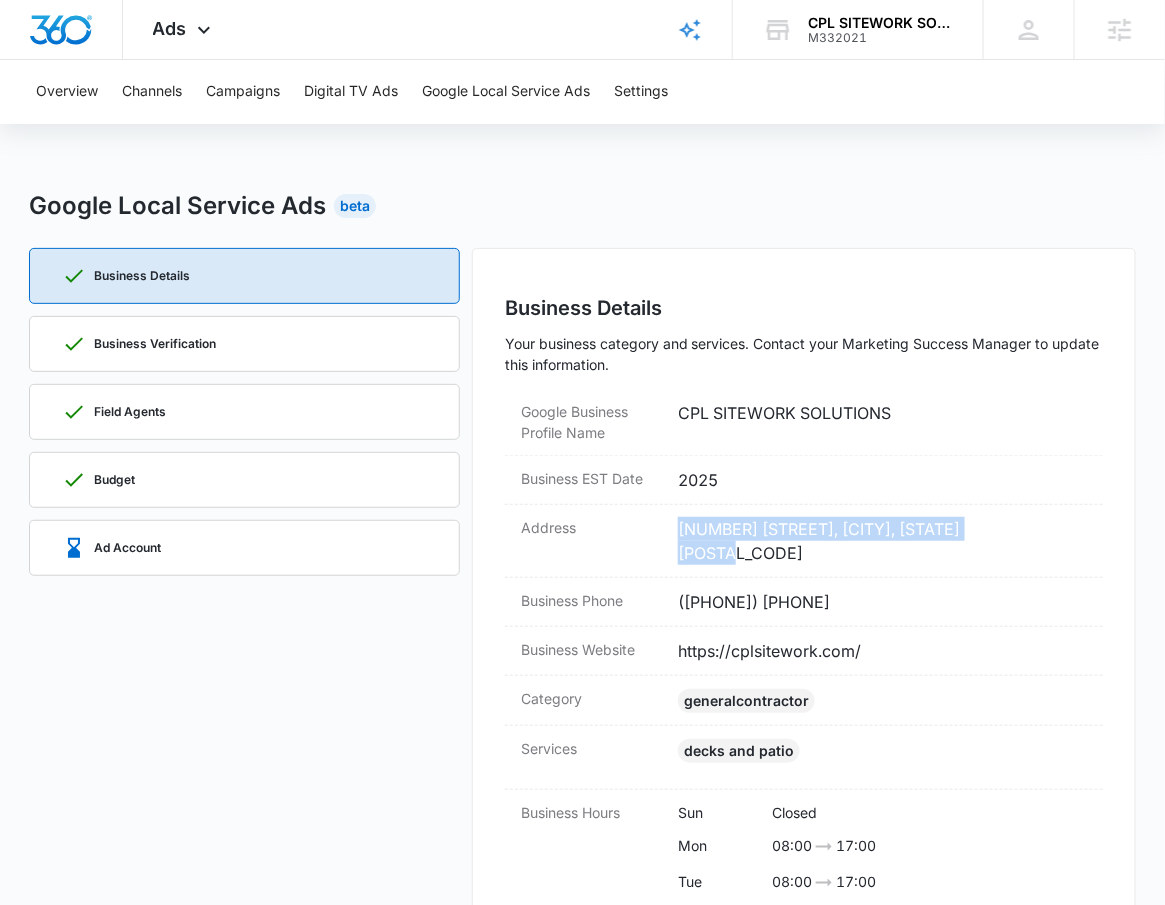 click on "Business Verification" at bounding box center (139, 344) 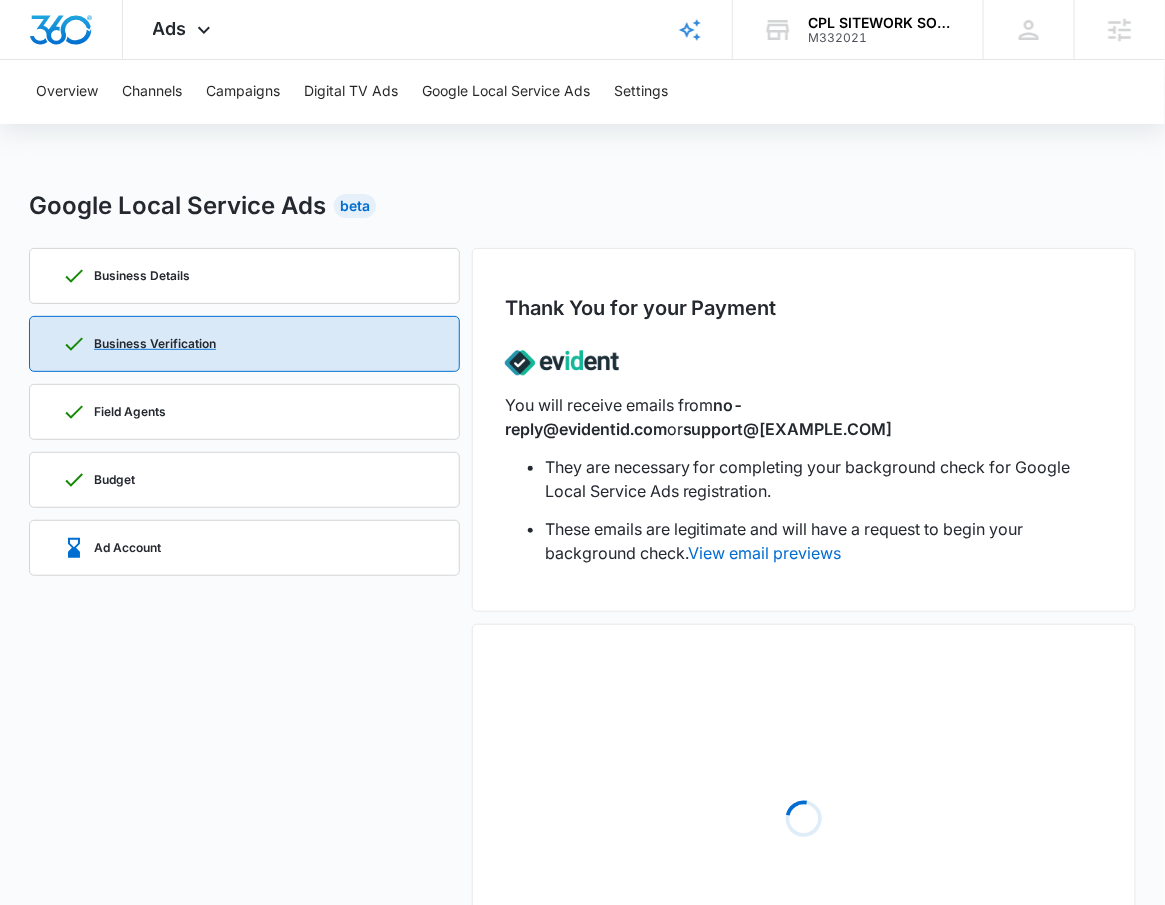 click on "Business Verification" at bounding box center [139, 344] 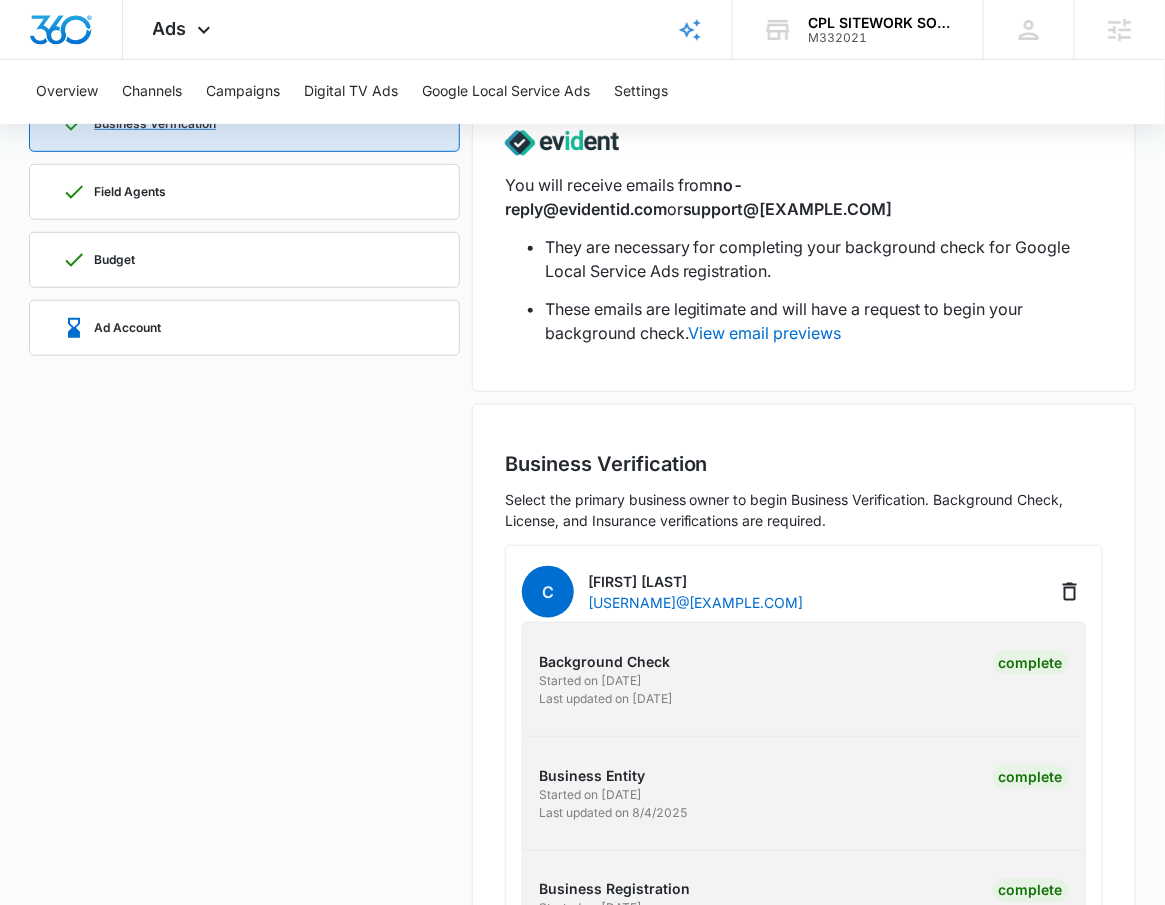 scroll, scrollTop: 241, scrollLeft: 0, axis: vertical 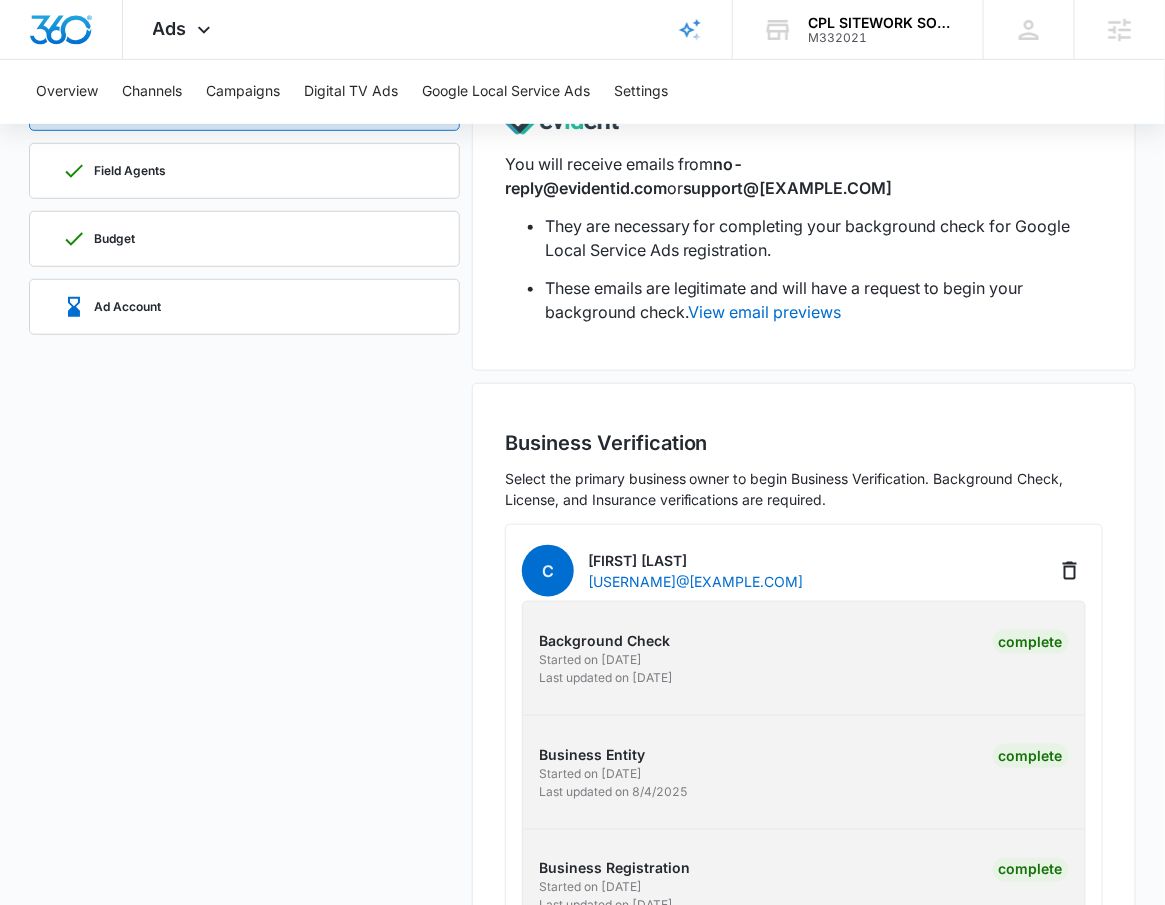 drag, startPoint x: 646, startPoint y: 557, endPoint x: 724, endPoint y: 562, distance: 78.160095 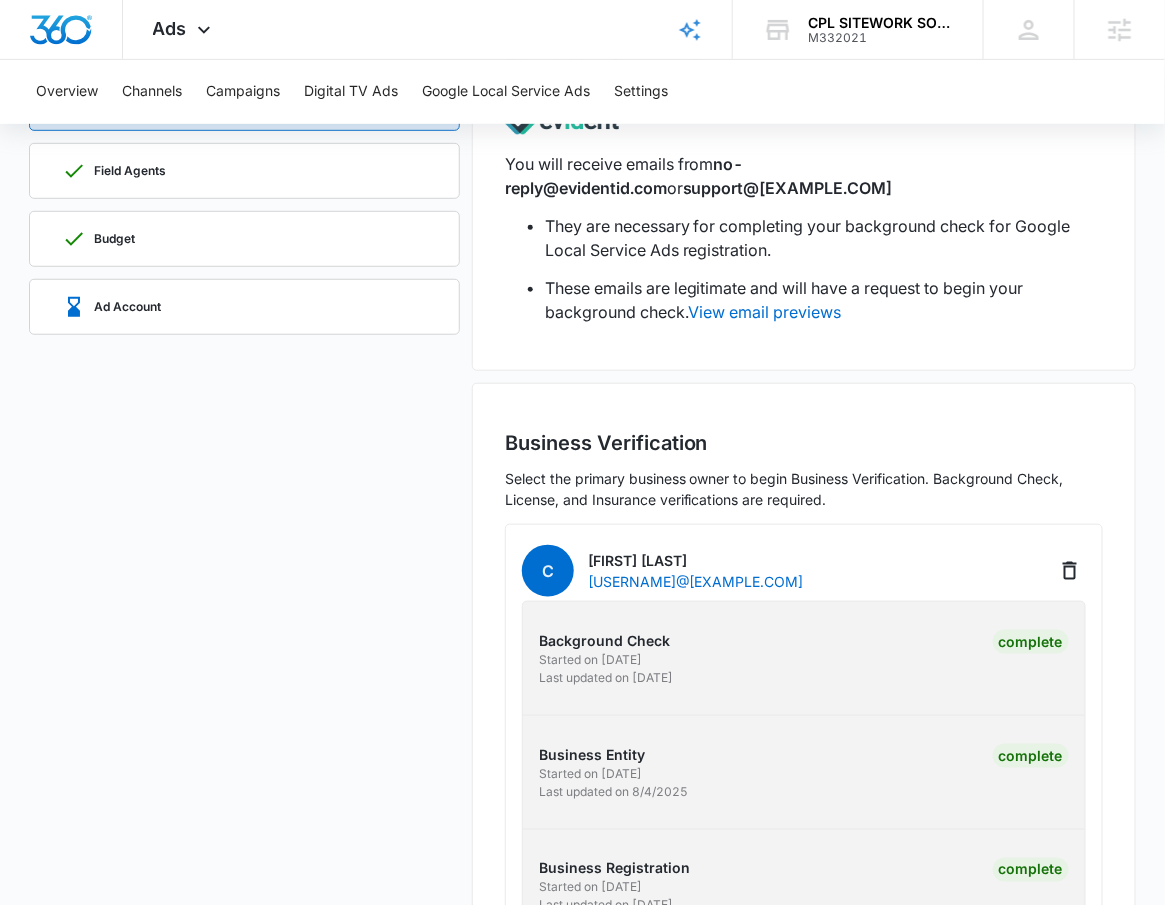 copy on "Leightner" 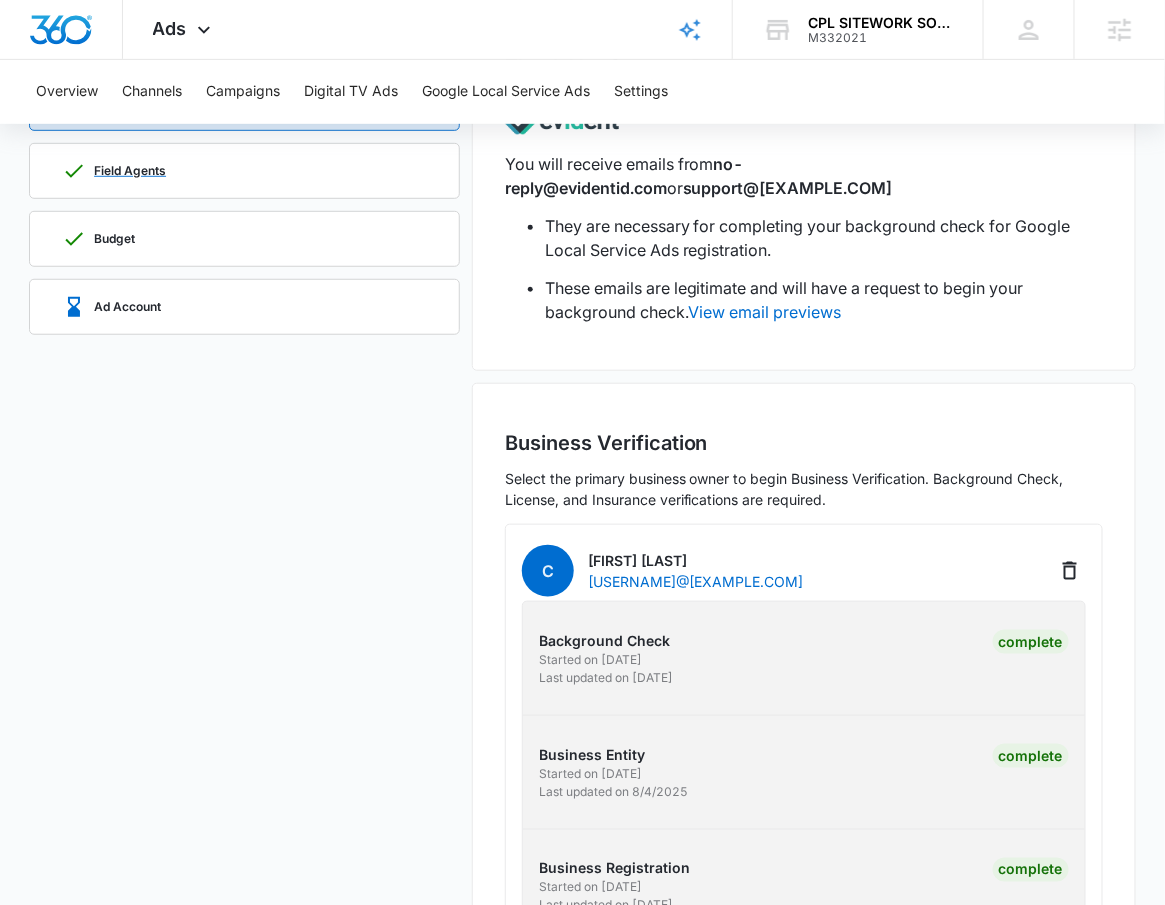 click on "Field Agents" at bounding box center (244, 171) 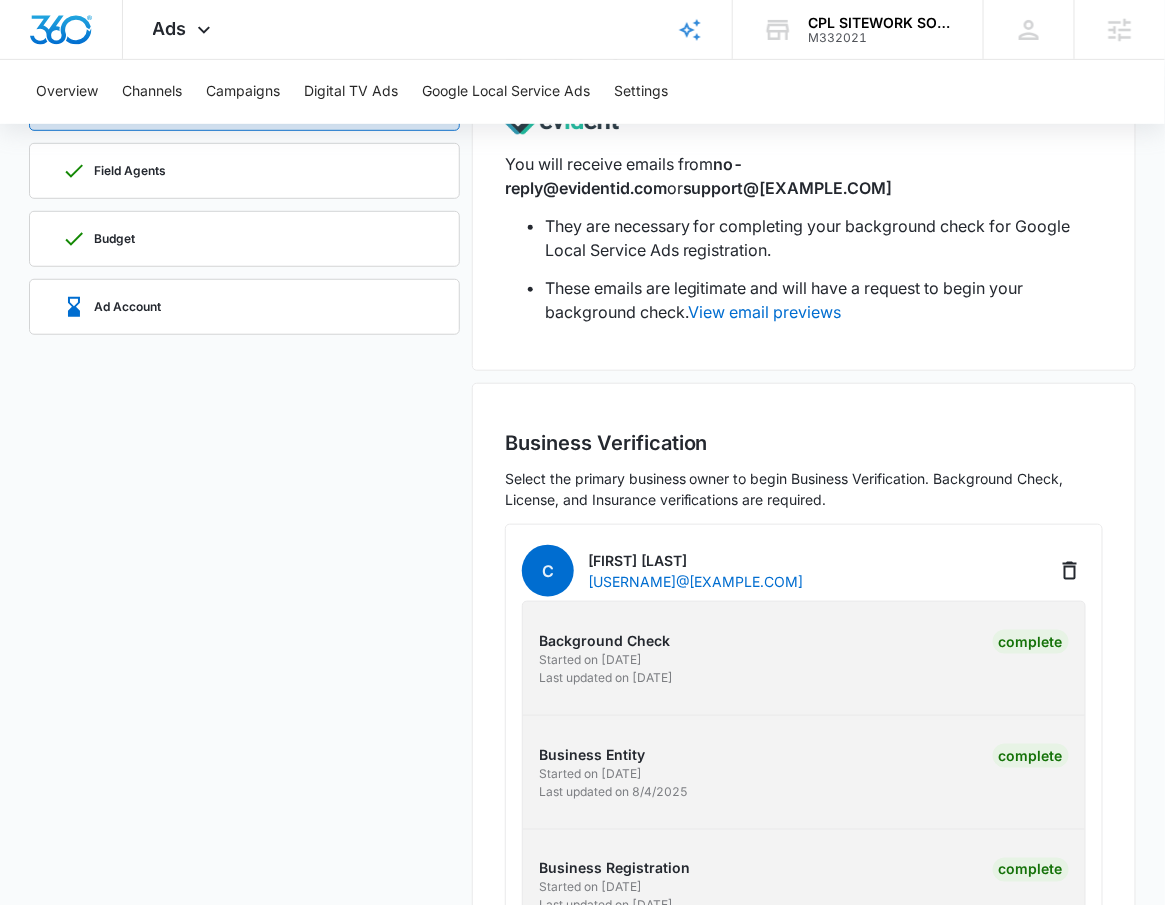 click on "Overview Channels Campaigns Digital TV Ads Google Local Service Ads Settings Google Local Service Ads Beta Business Details Business Verification Field Agents Budget Ad Account Thank You for your Payment You will receive emails from  no-reply@evidentid.com  or  support@evidentid.com They are necessary for completing your background check for Google Local Service Ads registration. These emails are legitimate and will have a request to begin your background check.  View email previews Business Verification Select the primary business owner to begin Business Verification. Background Check, License, and Insurance verifications are required. C Charles  Leightner cpleightner@yahoo.com Background Check Started on 8/1/2025 Last updated on 8/6/2025 Complete Business Entity Started on 8/1/2025 Last updated on 8/4/2025 Complete Business Registration Started on 8/1/2025 Last updated on 8/1/2025 Complete Business Insurance Started on 8/1/2025 Last updated on 8/6/2025 Complete" at bounding box center (582, 475) 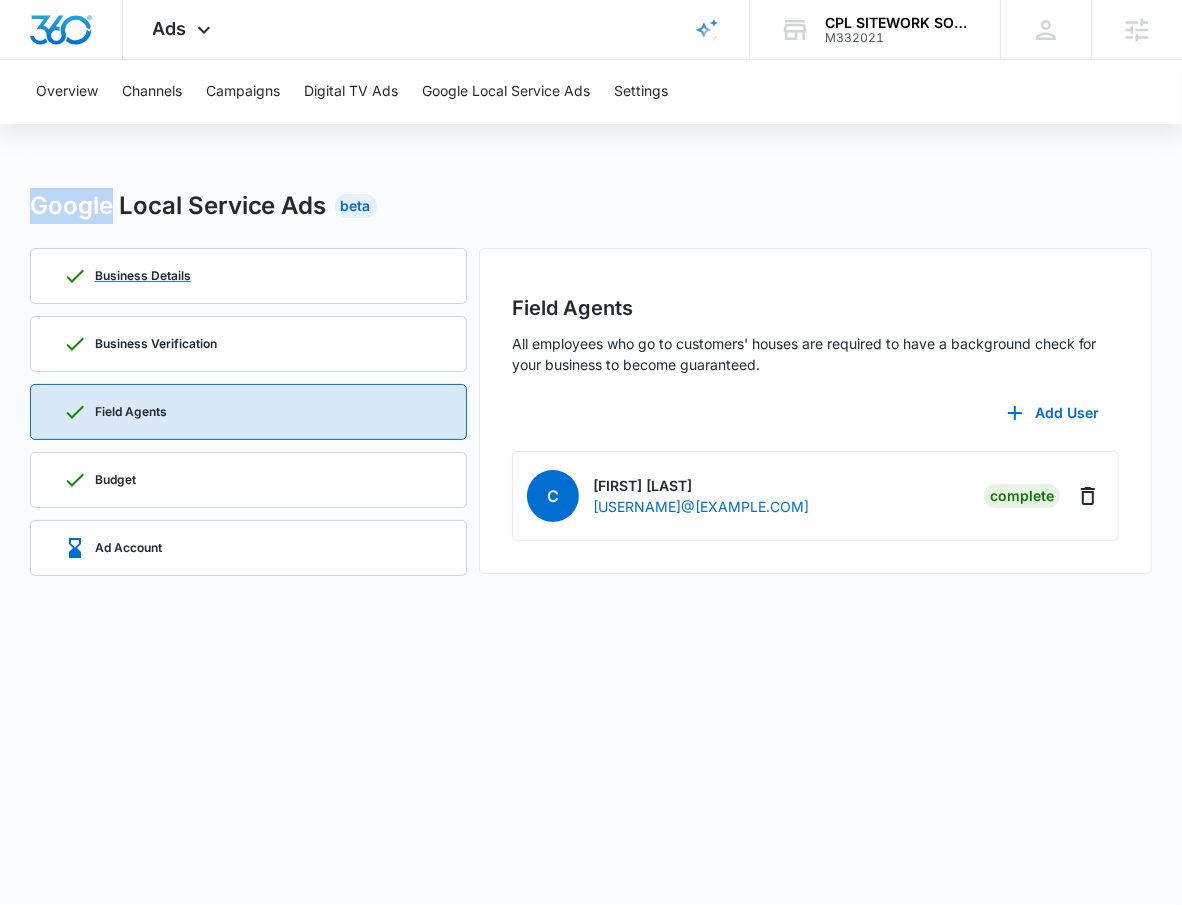 click on "Business Details" at bounding box center (248, 276) 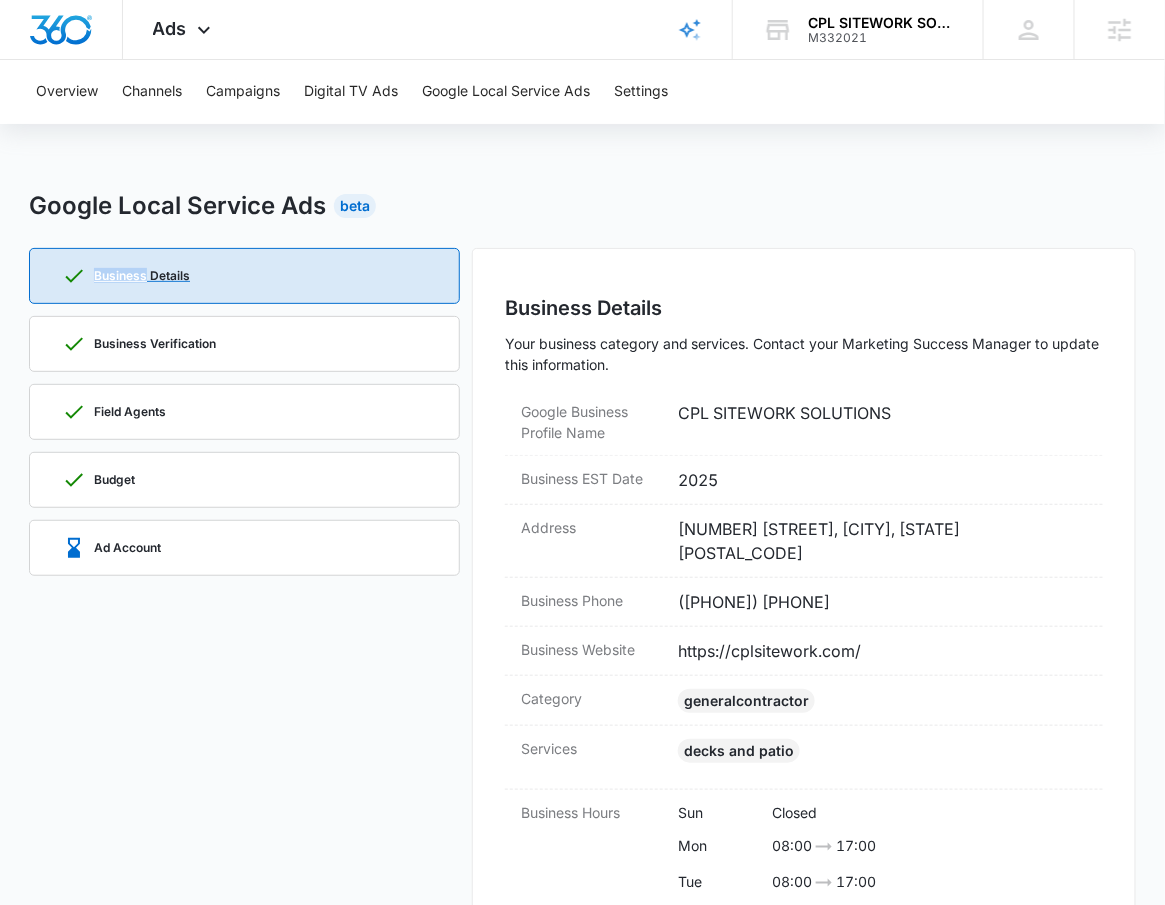click on "Business Details" at bounding box center (244, 276) 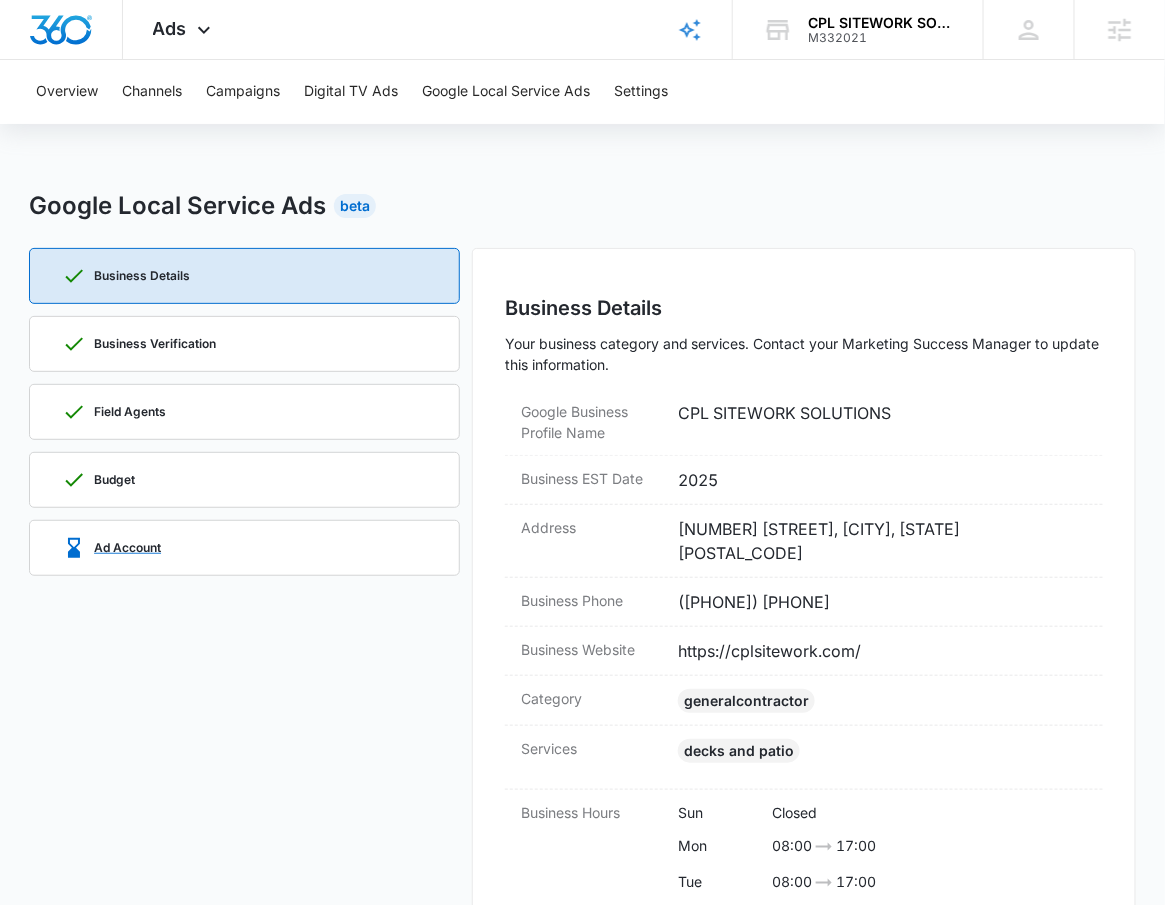 click on "Ad Account" at bounding box center (244, 548) 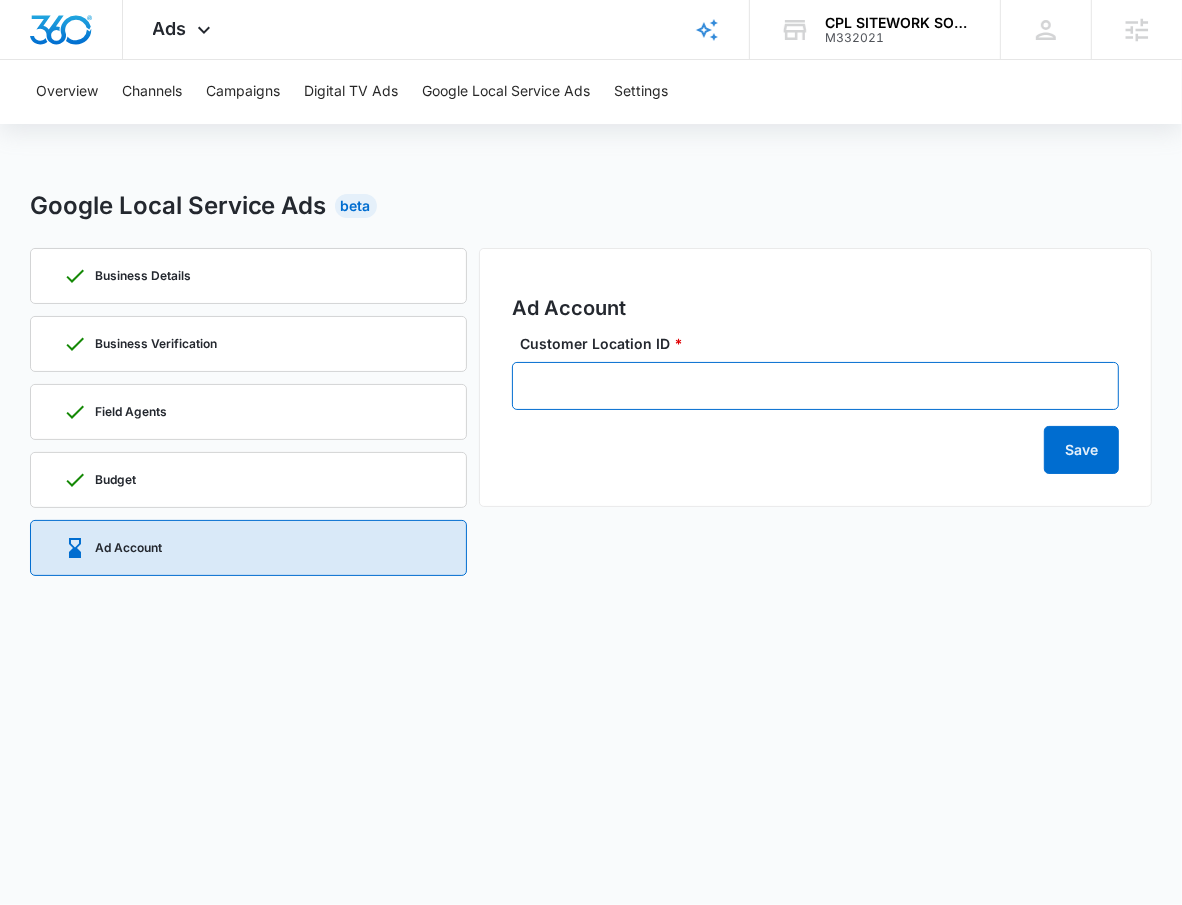 paste on "317-087-0196" 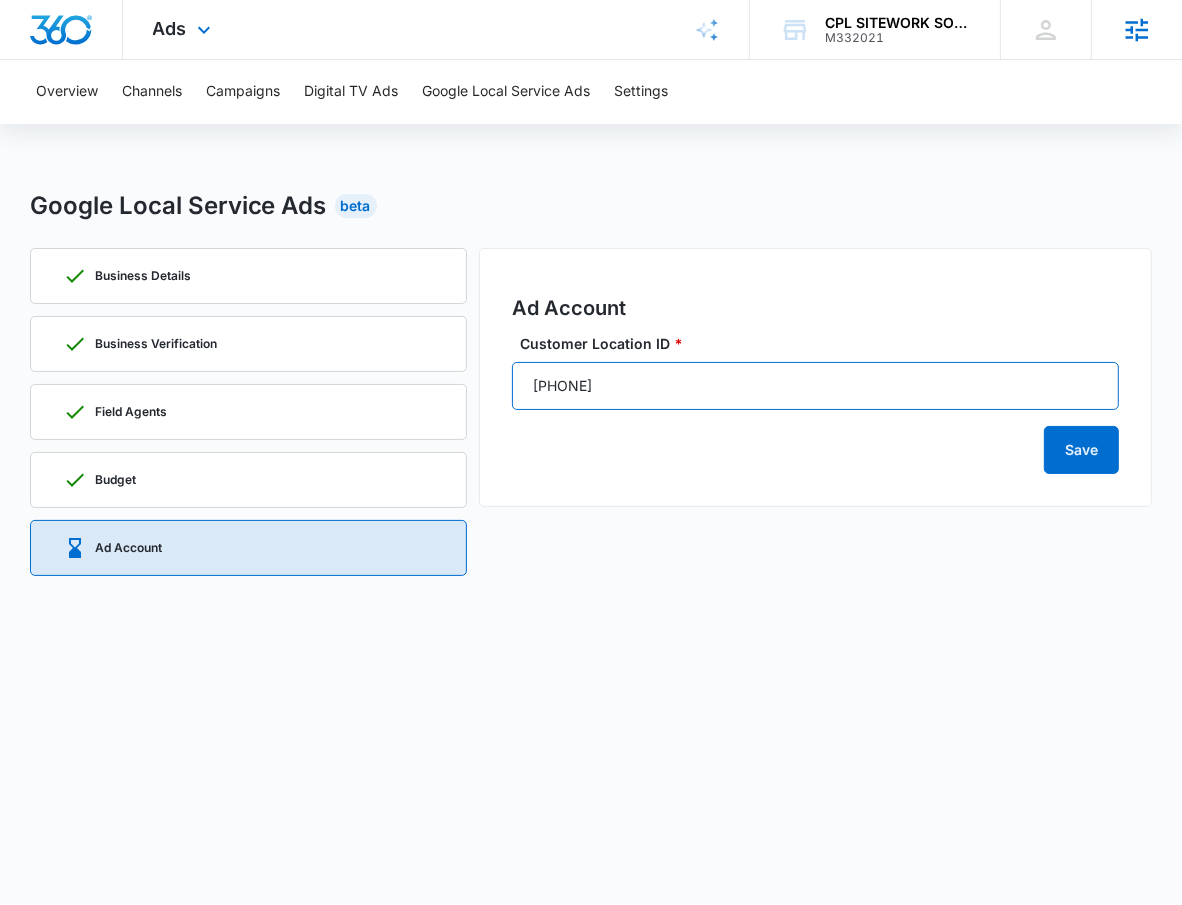 type on "317-087-0196" 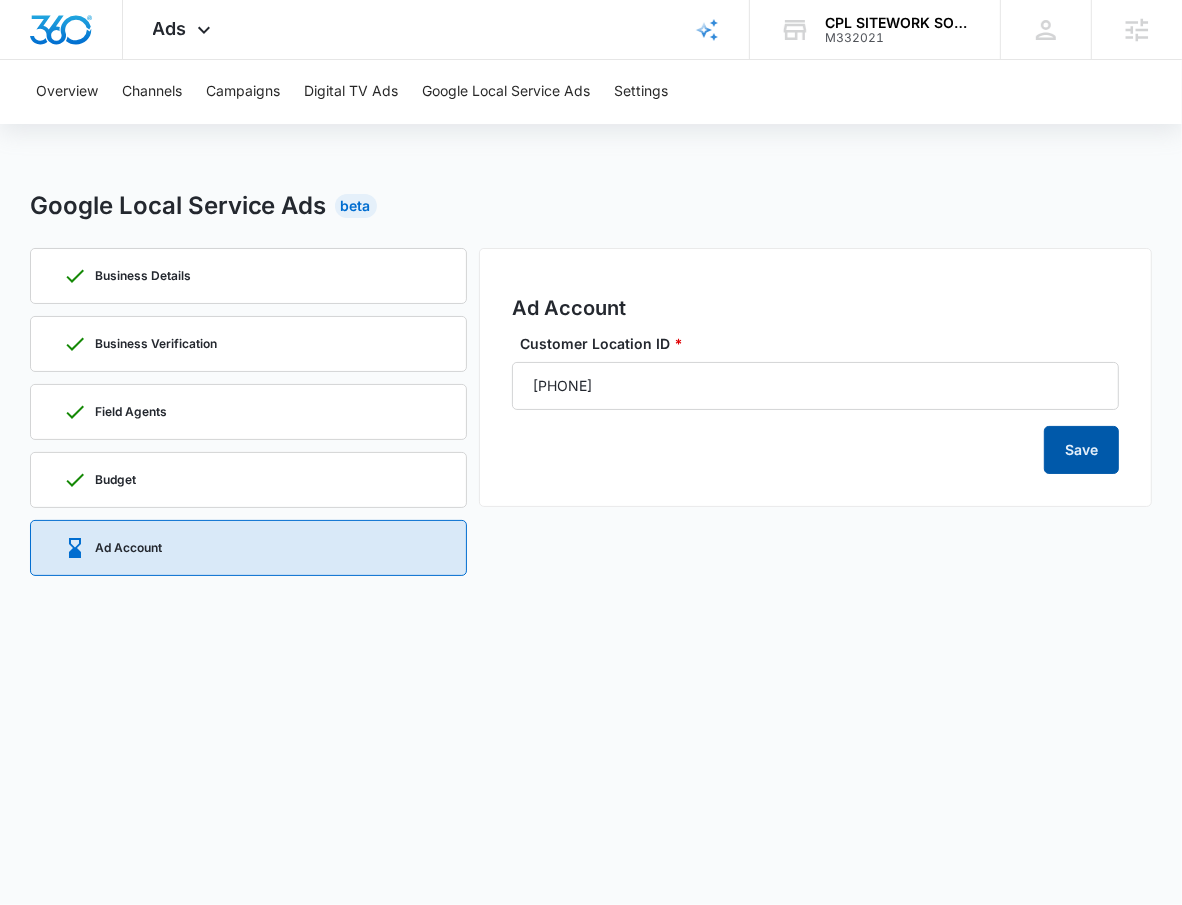 click on "Save" at bounding box center [1081, 450] 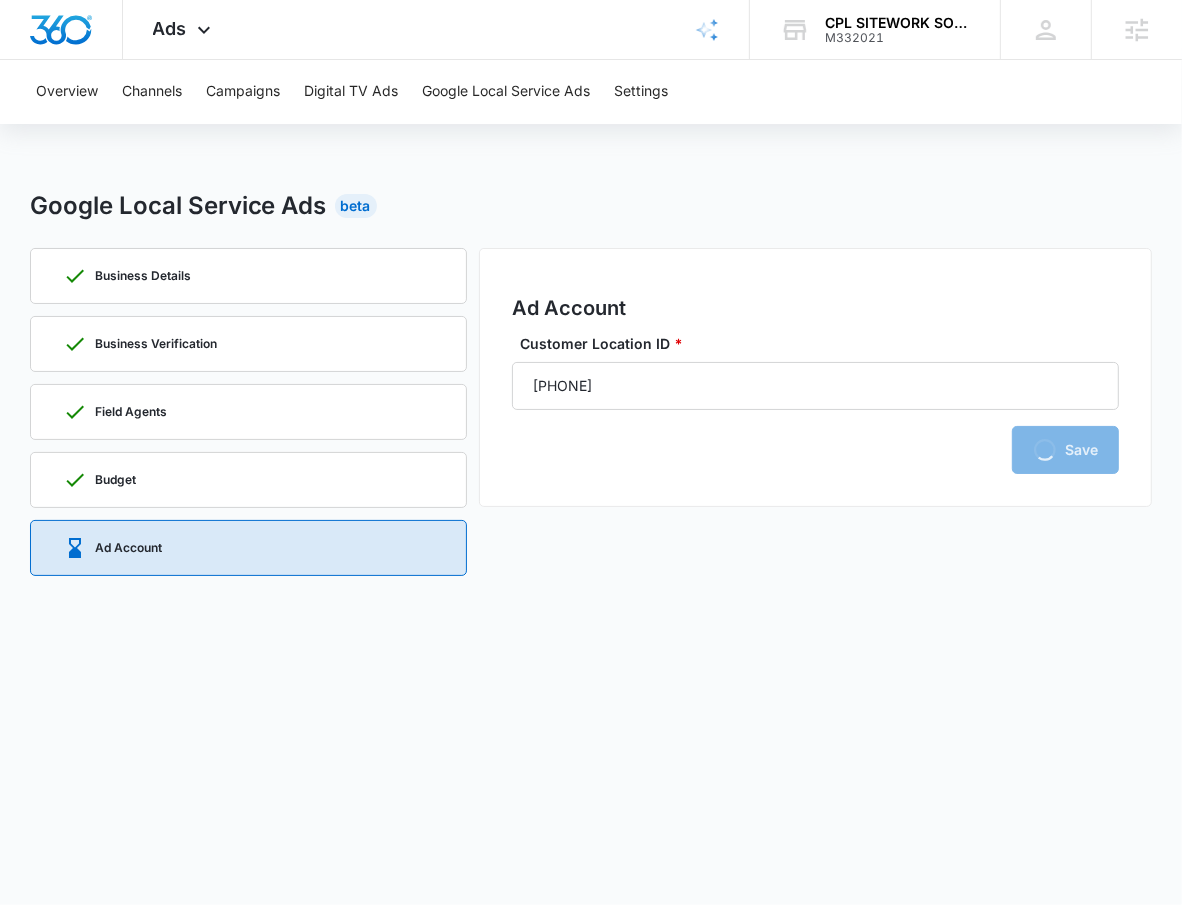 click on "Loading Save" at bounding box center (816, 442) 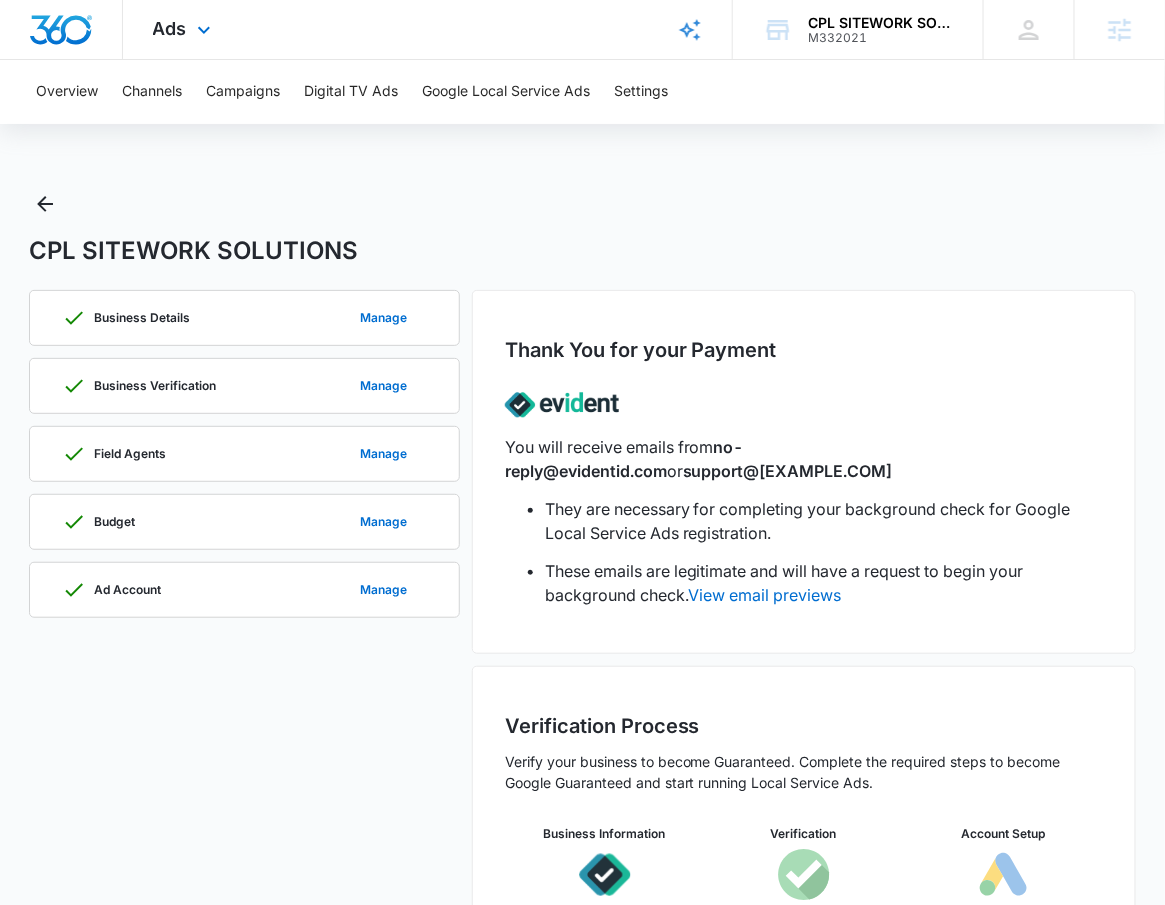 scroll, scrollTop: 4, scrollLeft: 0, axis: vertical 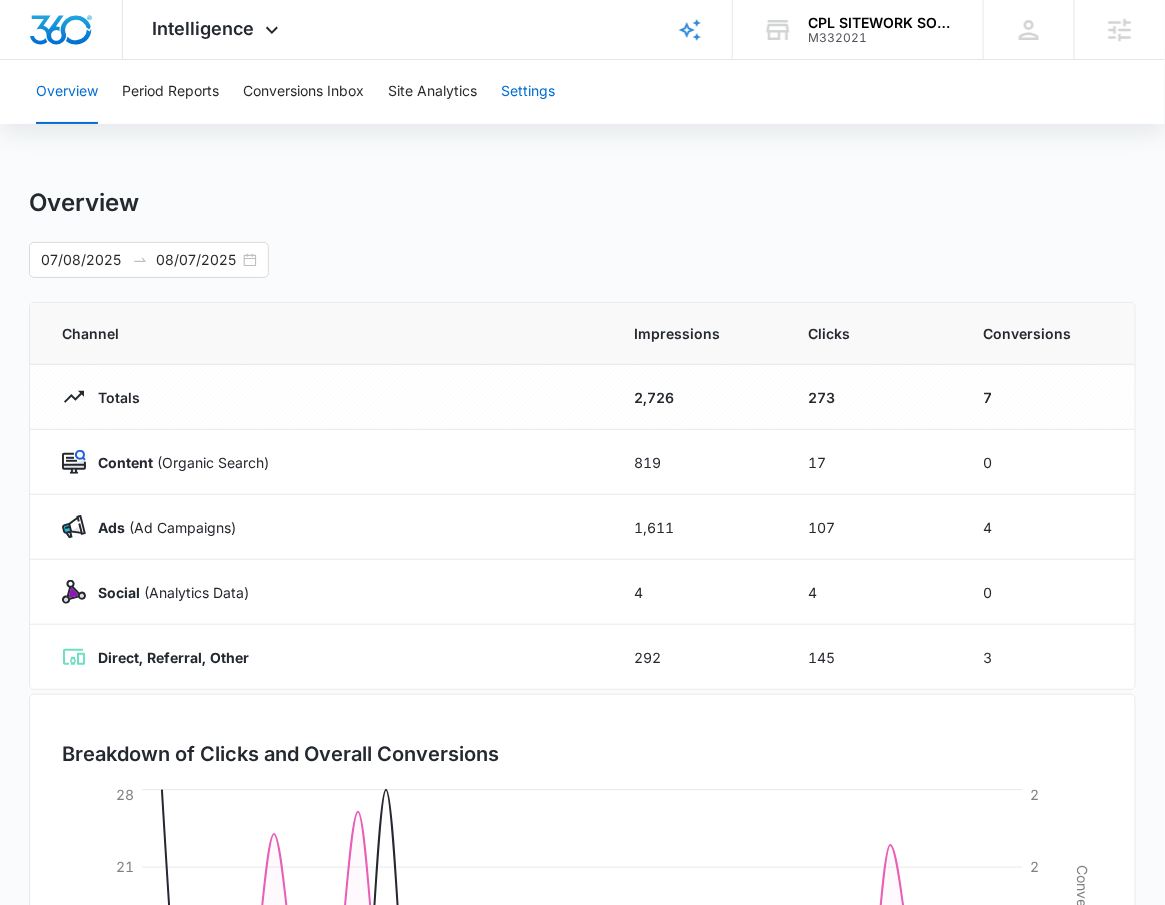 click on "Settings" at bounding box center [528, 92] 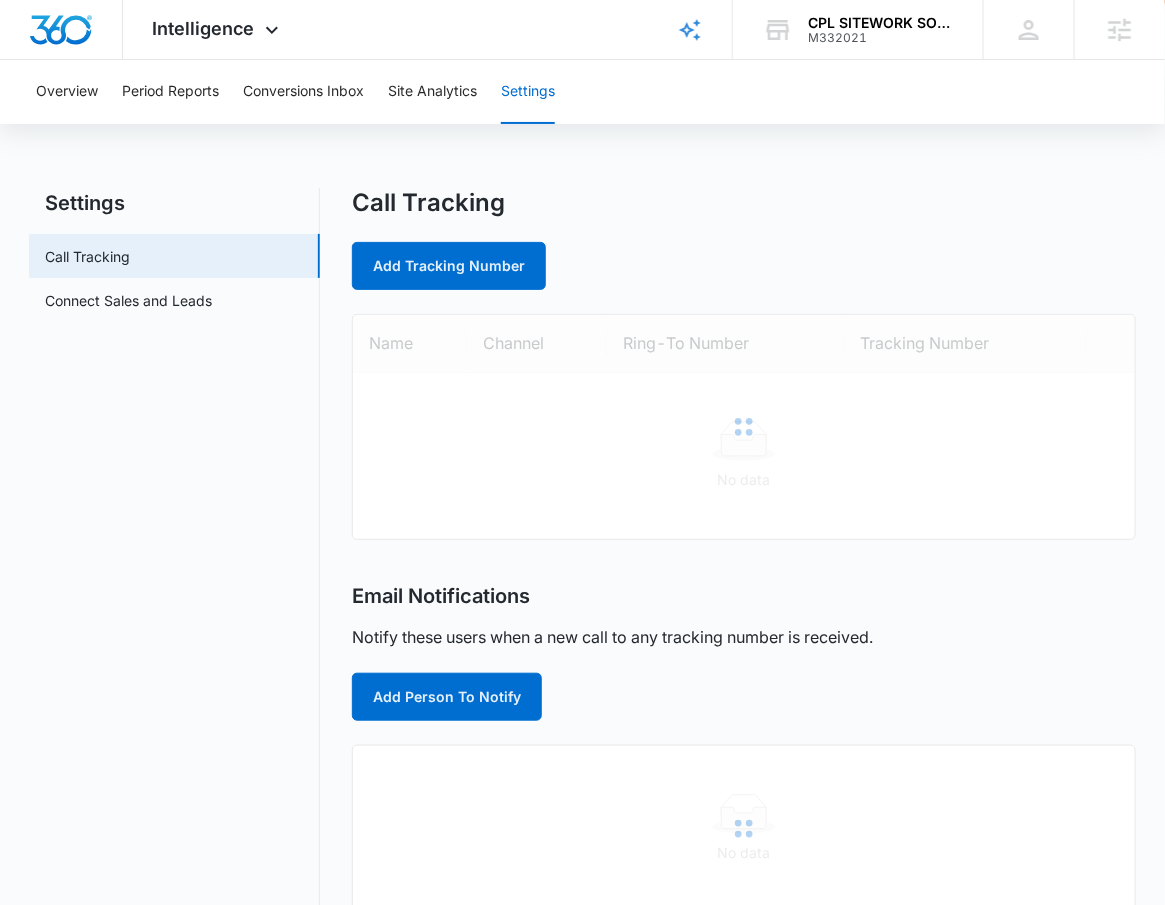 click on "Settings" at bounding box center (528, 92) 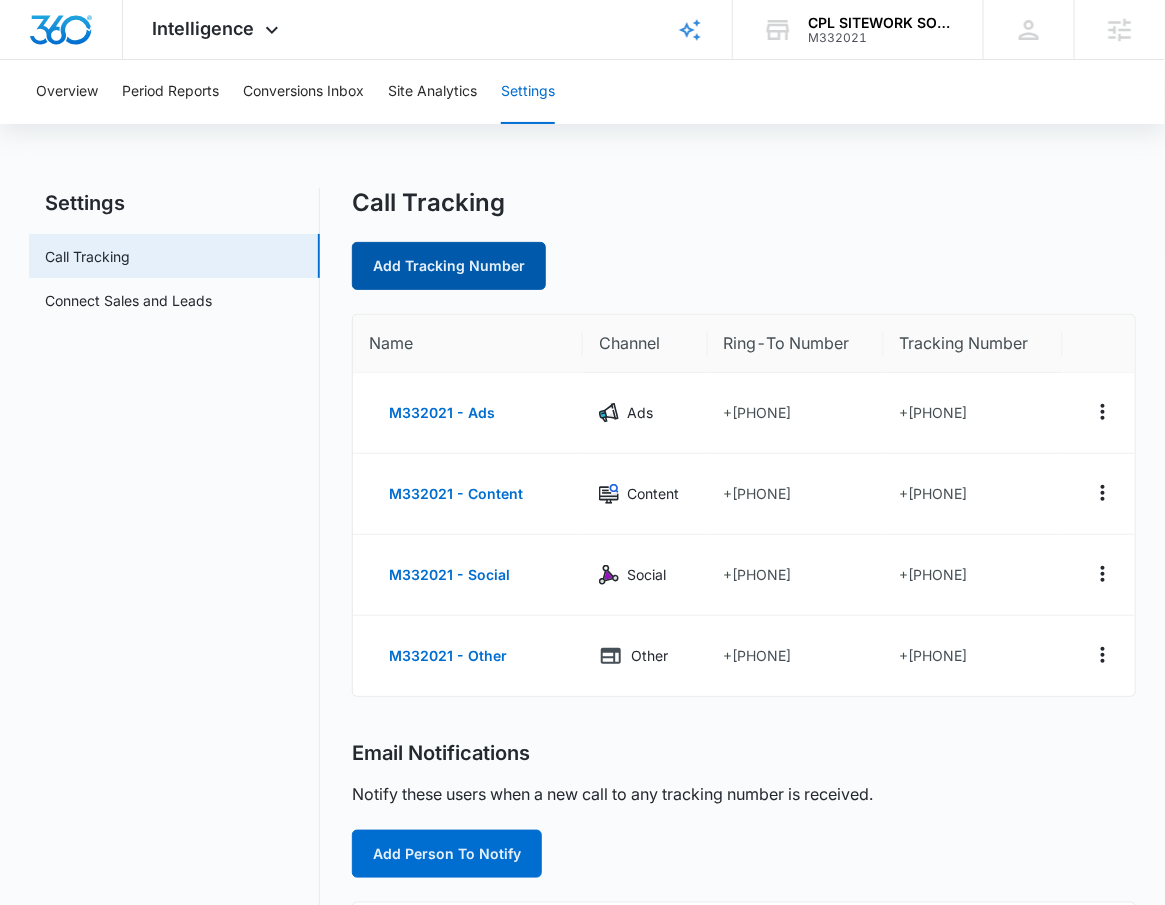 click on "Add Tracking Number" at bounding box center (449, 266) 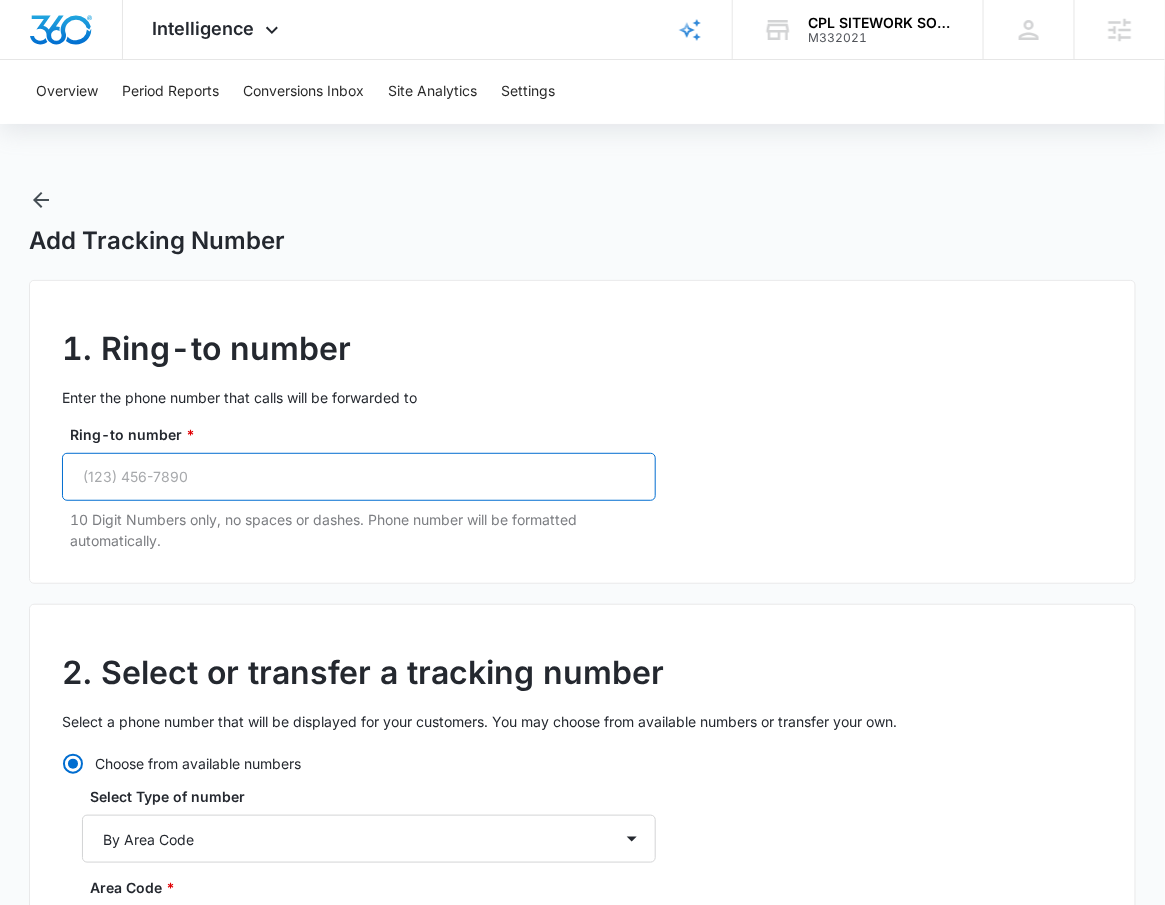 click on "Ring-to number *" at bounding box center [359, 477] 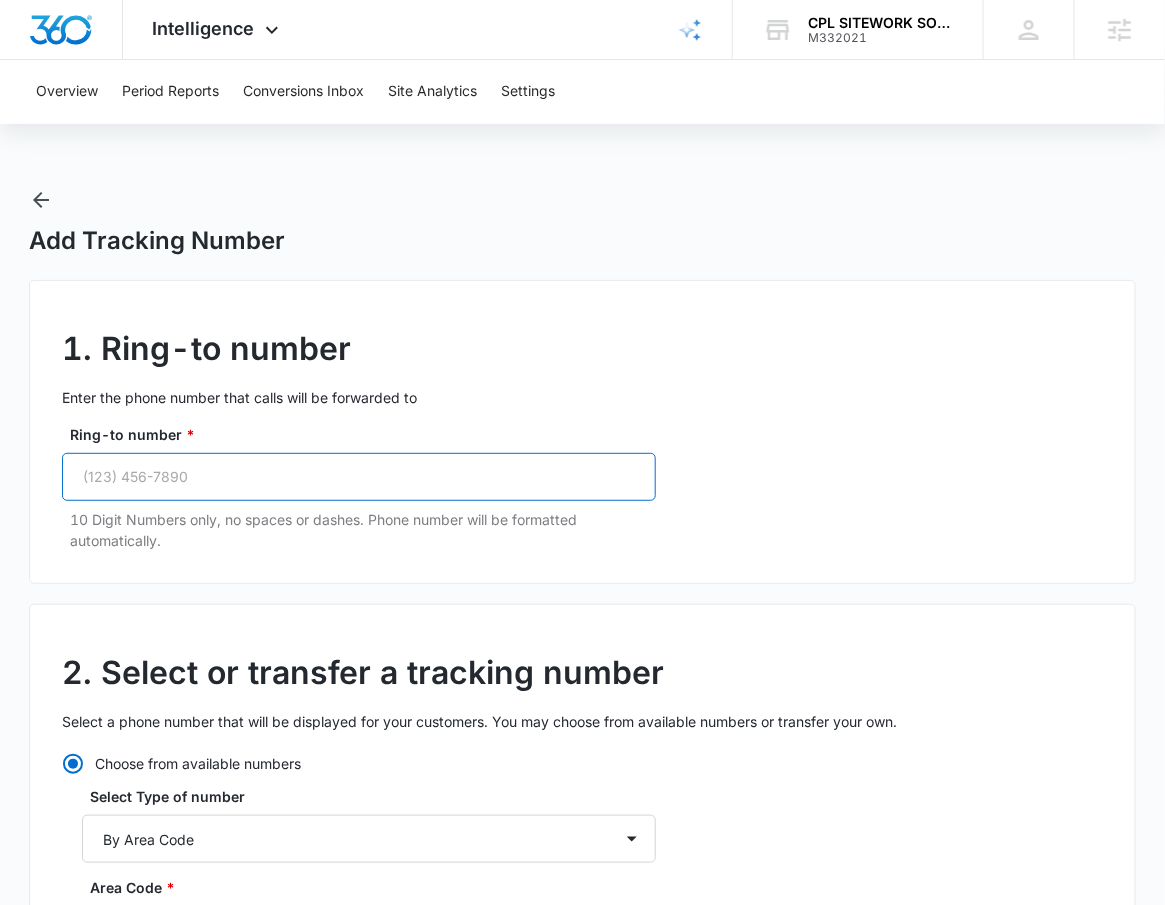 paste on "(843) 608-4203" 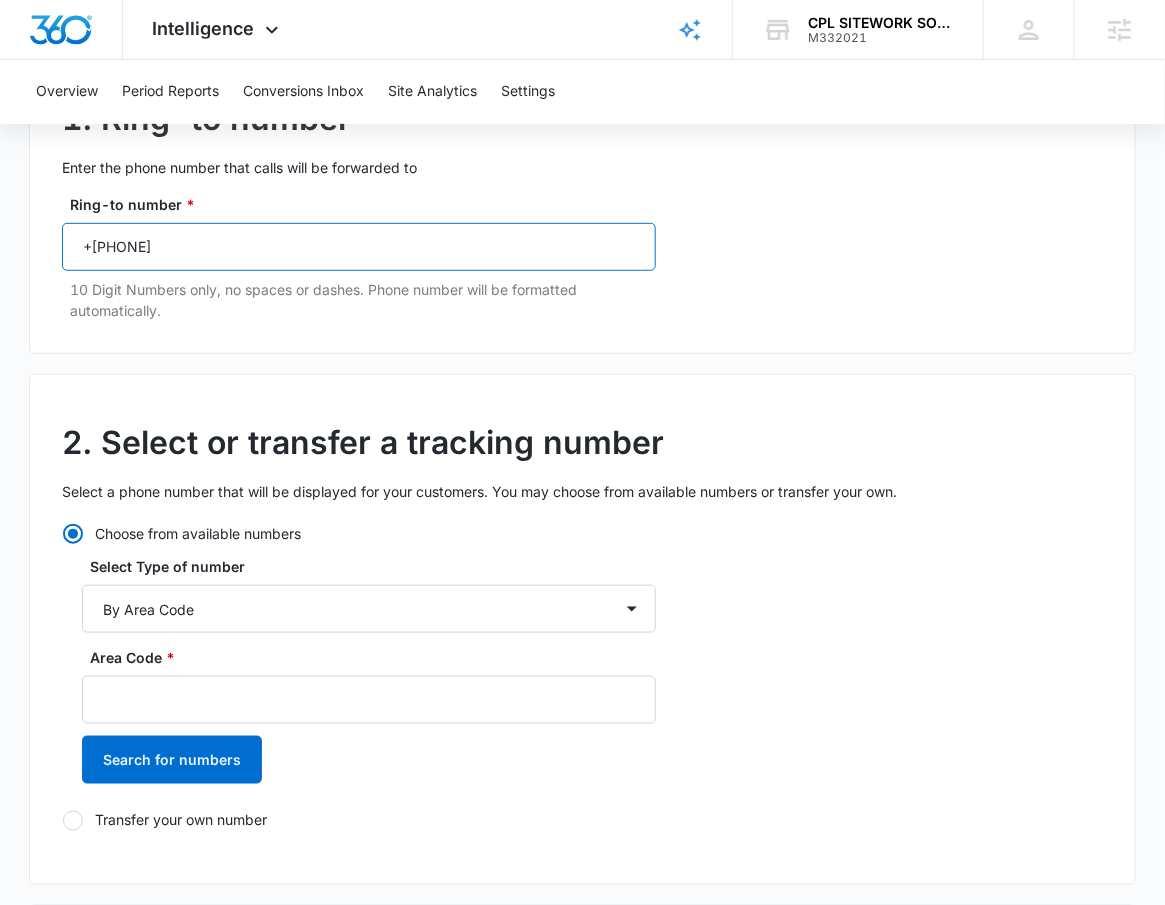 scroll, scrollTop: 150, scrollLeft: 0, axis: vertical 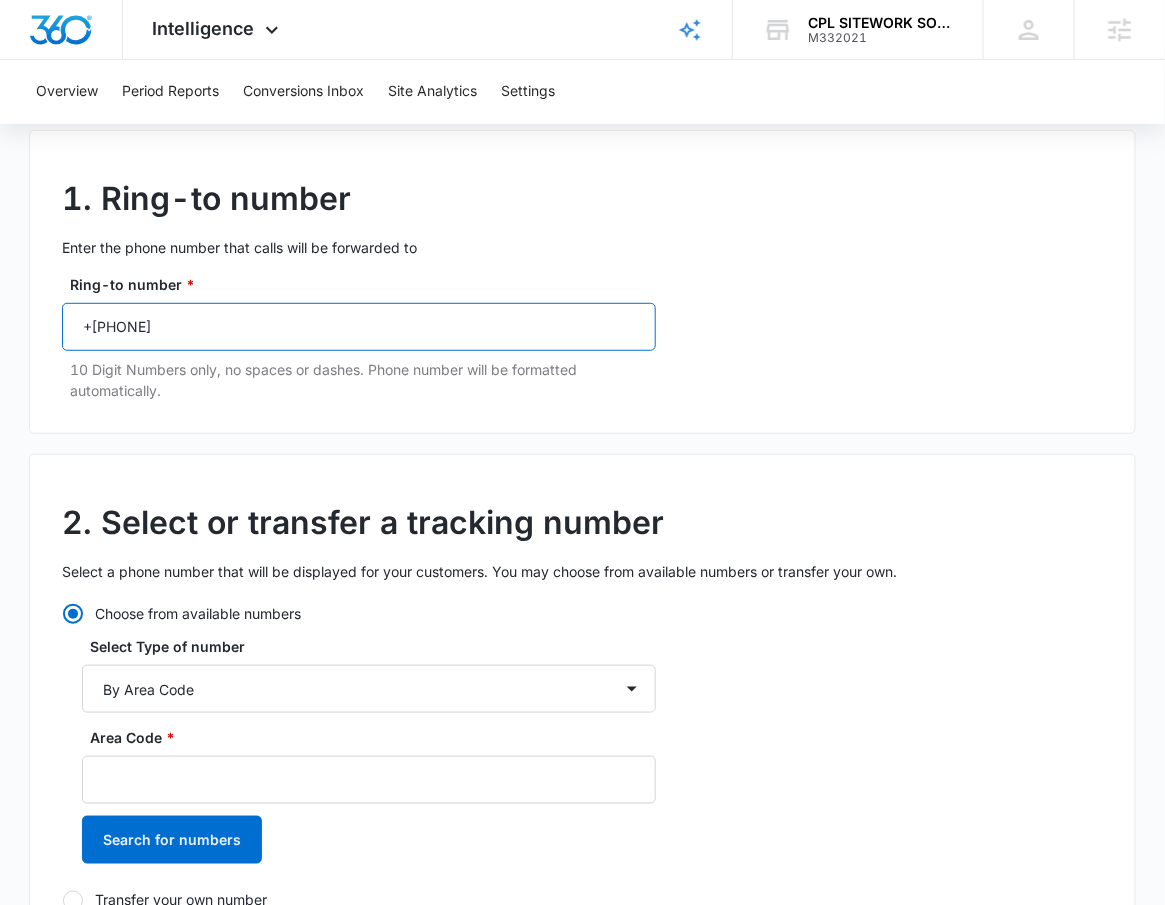 type on "(843) 608-4203" 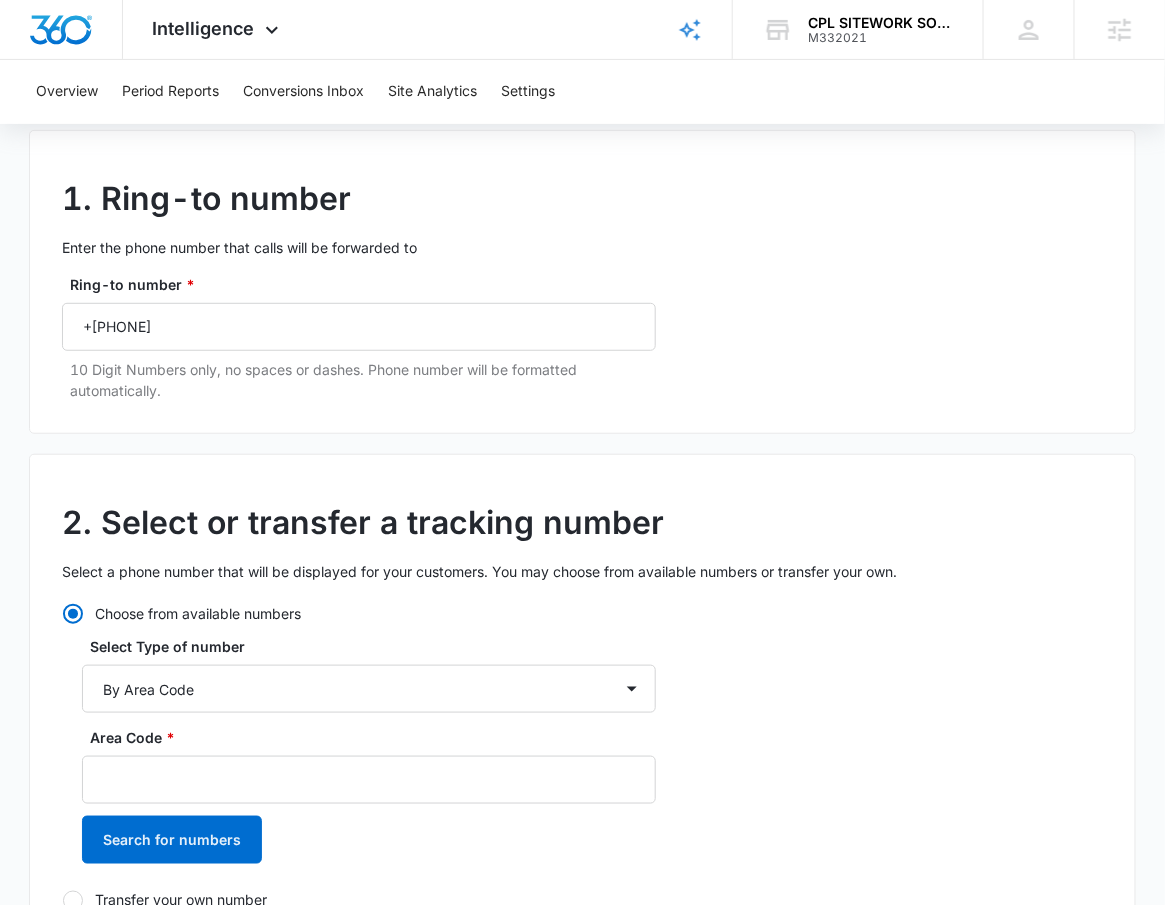 click on "1.   Ring-to number Enter the phone number that calls will be forwarded to Ring-to number * (843) 608-4203 10 Digit Numbers only, no spaces or dashes. Phone number will be formatted automatically." at bounding box center [582, 282] 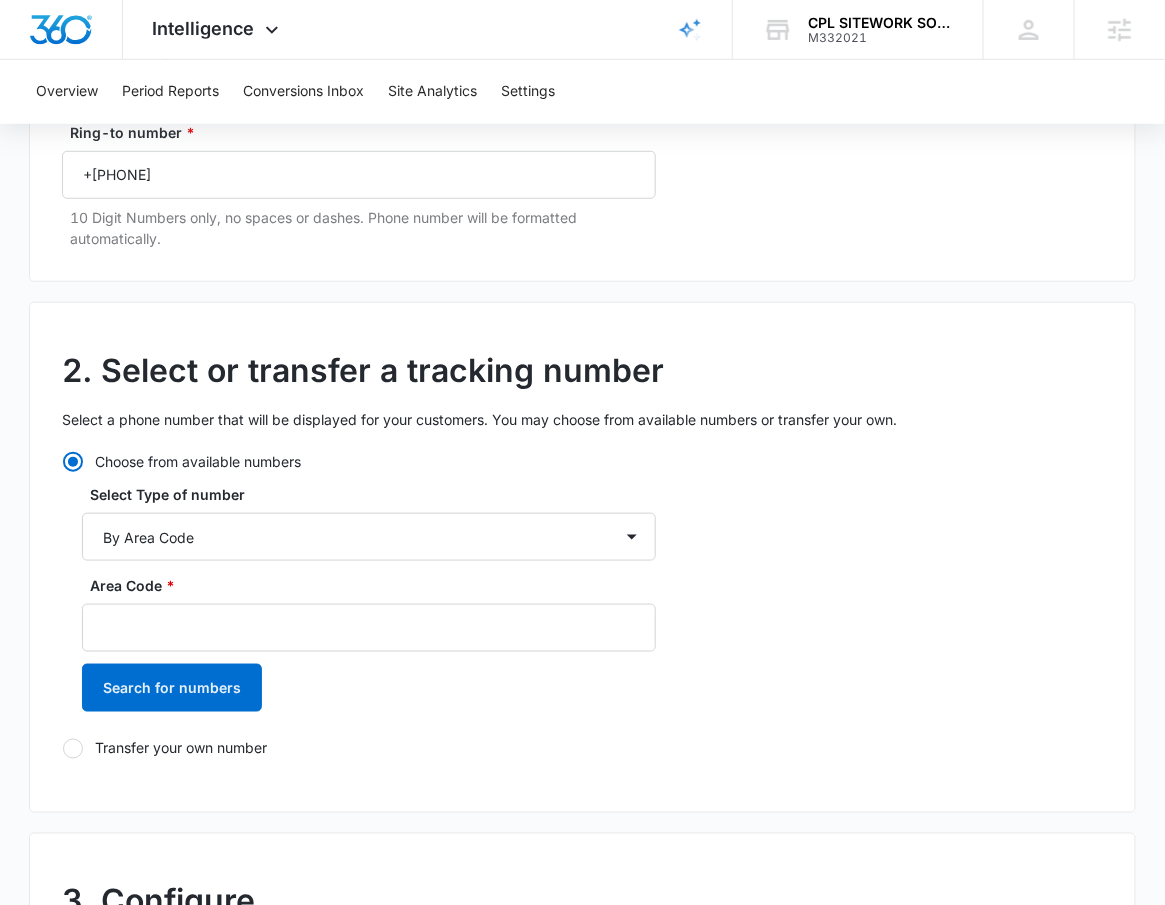 scroll, scrollTop: 325, scrollLeft: 0, axis: vertical 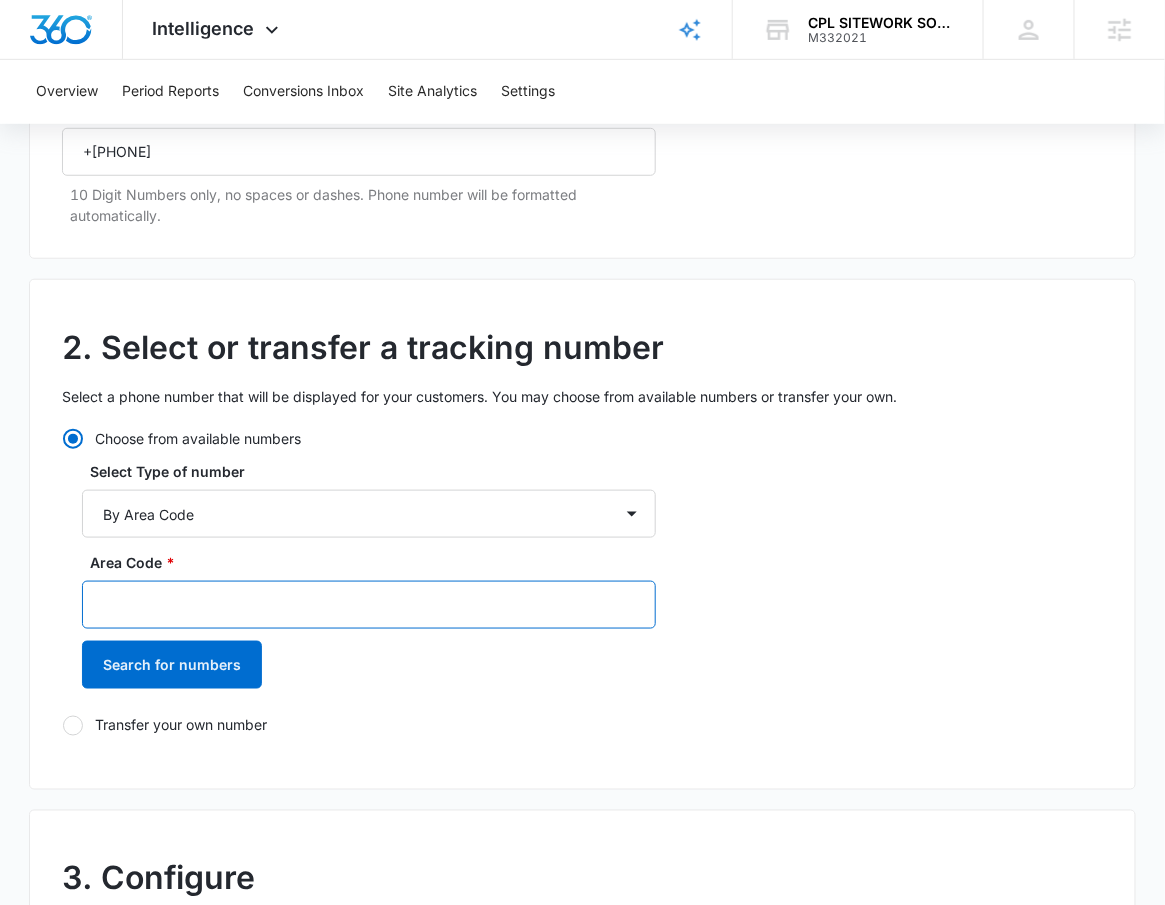 click on "Area Code *" at bounding box center [369, 605] 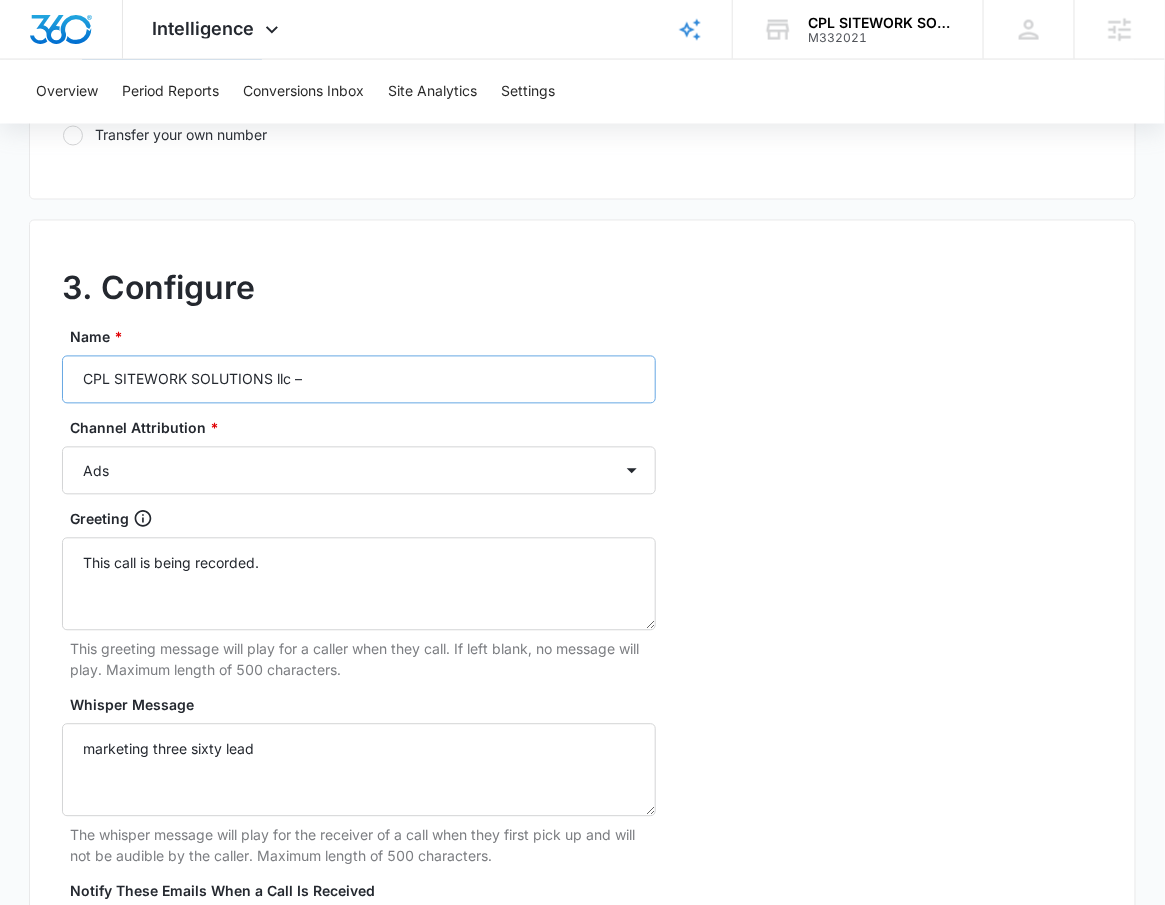 scroll, scrollTop: 914, scrollLeft: 0, axis: vertical 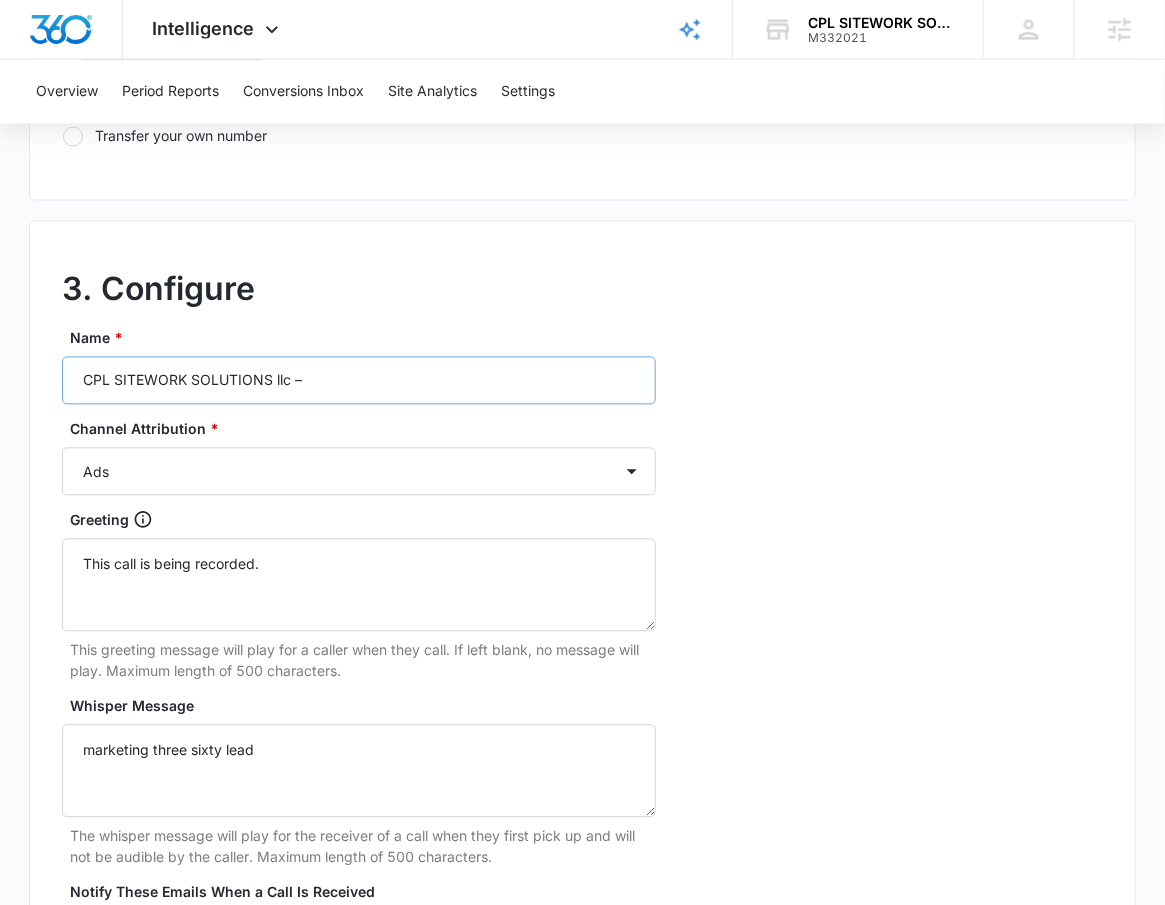type on "843" 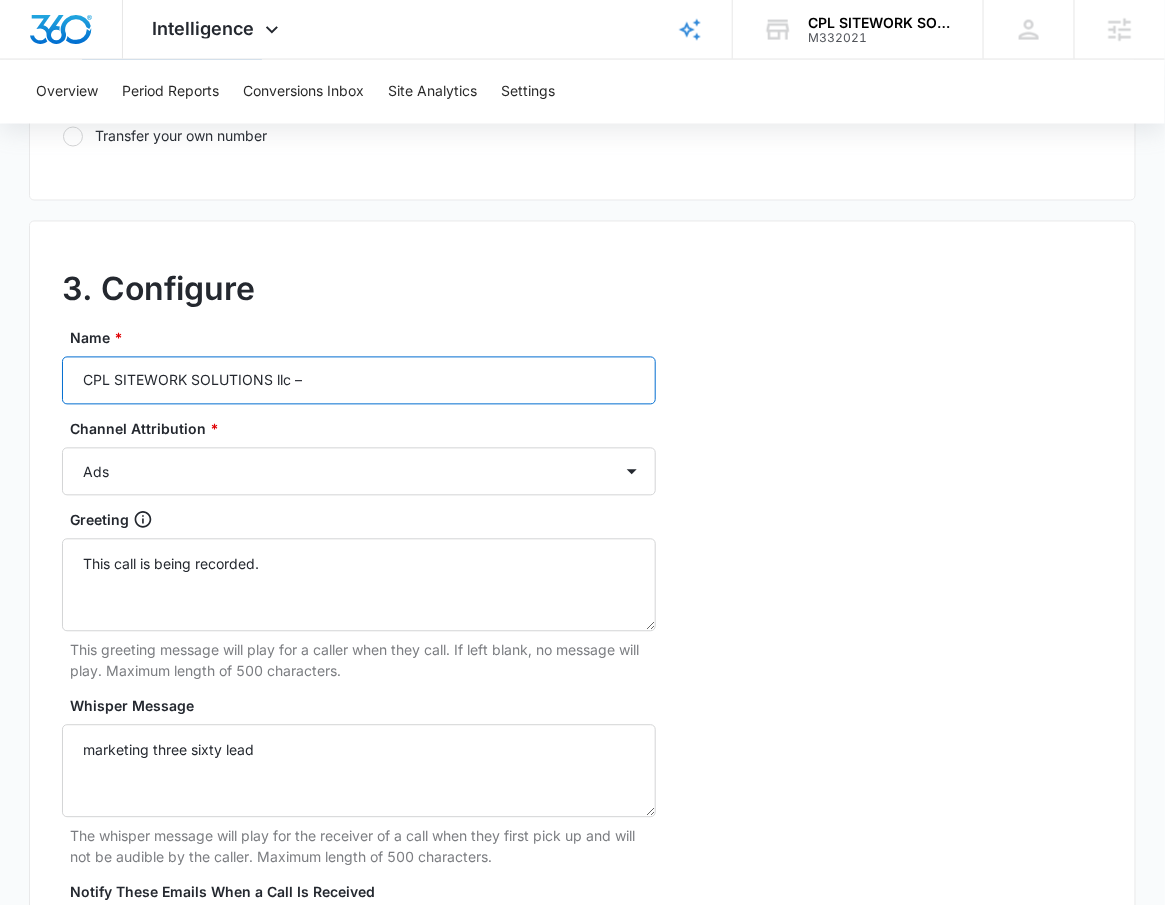 click on "CPL SITEWORK SOLUTIONS llc –" at bounding box center [359, 381] 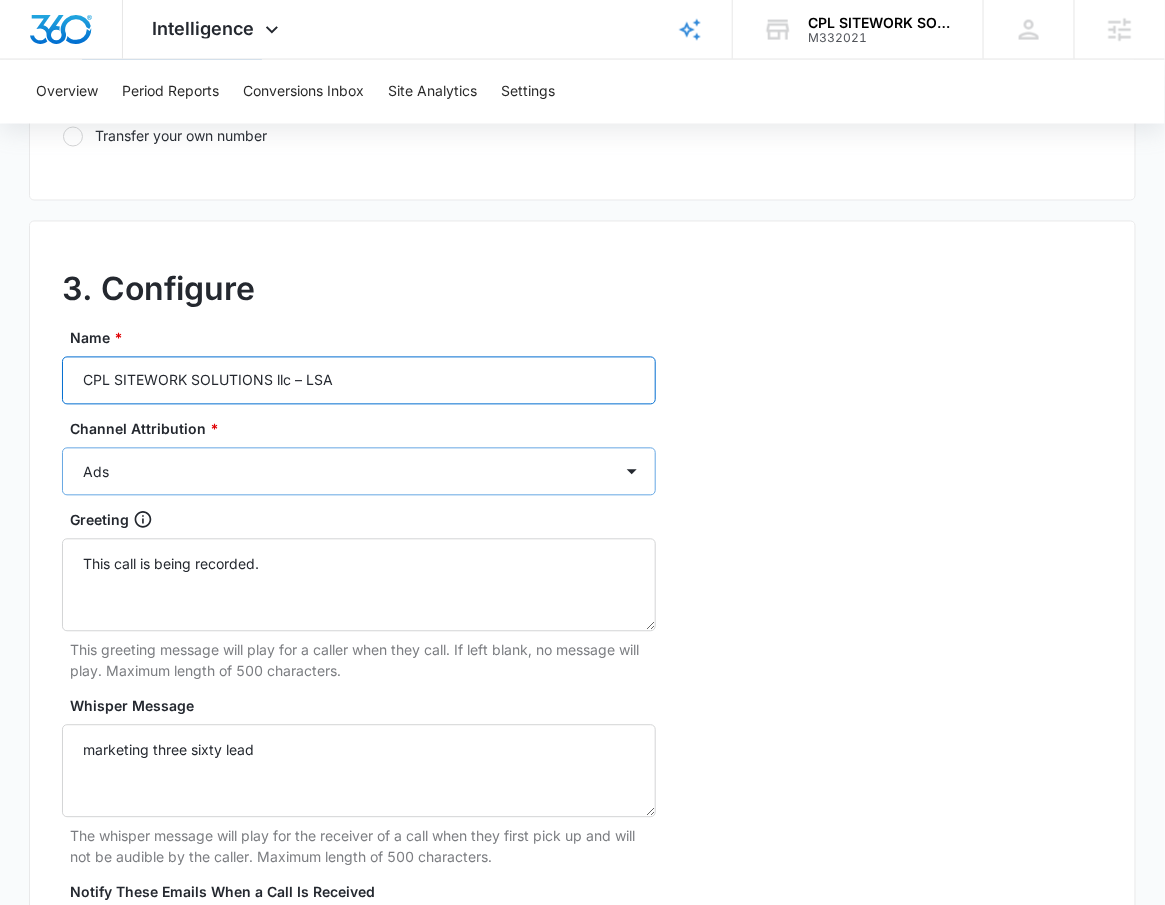 type on "CPL SITEWORK SOLUTIONS llc – LSA" 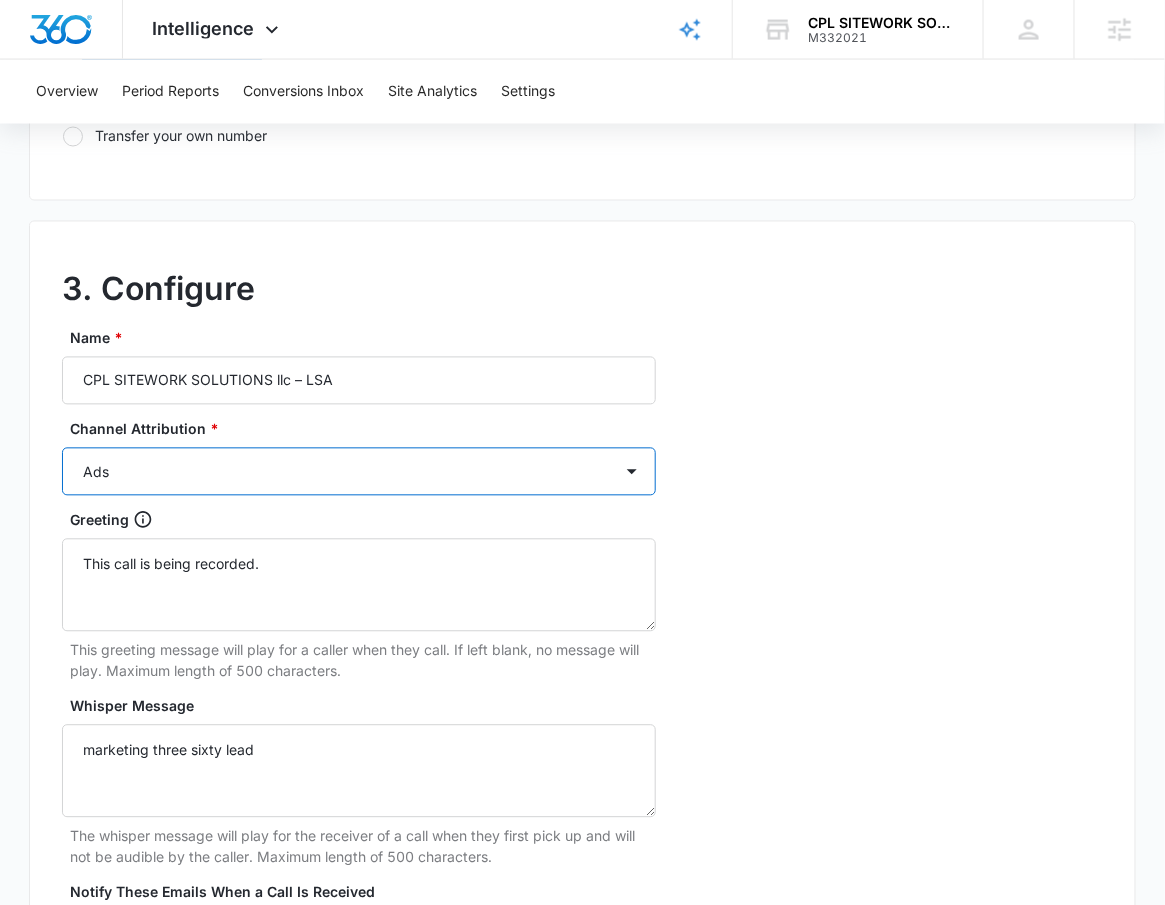 click on "Ads Local Service Ads Content Social Other" at bounding box center [359, 472] 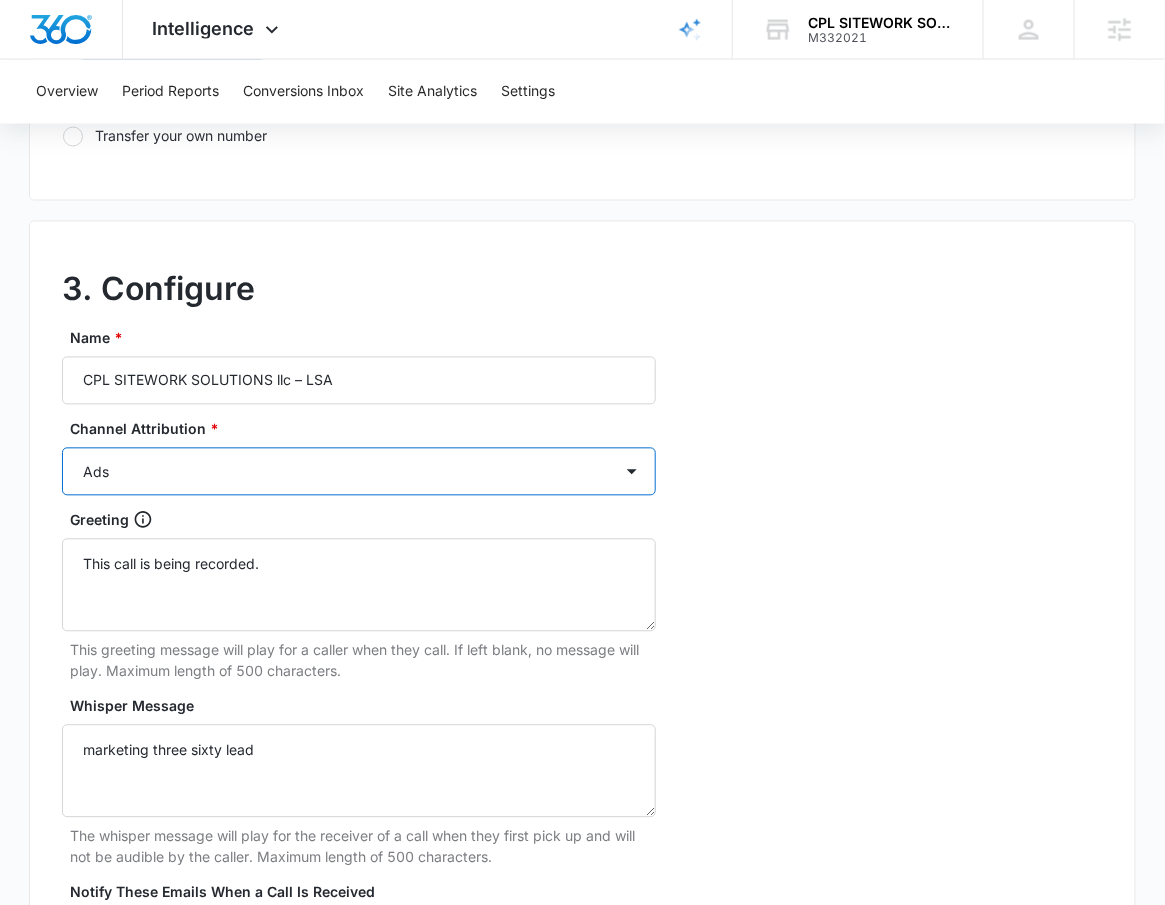 select on "LSA" 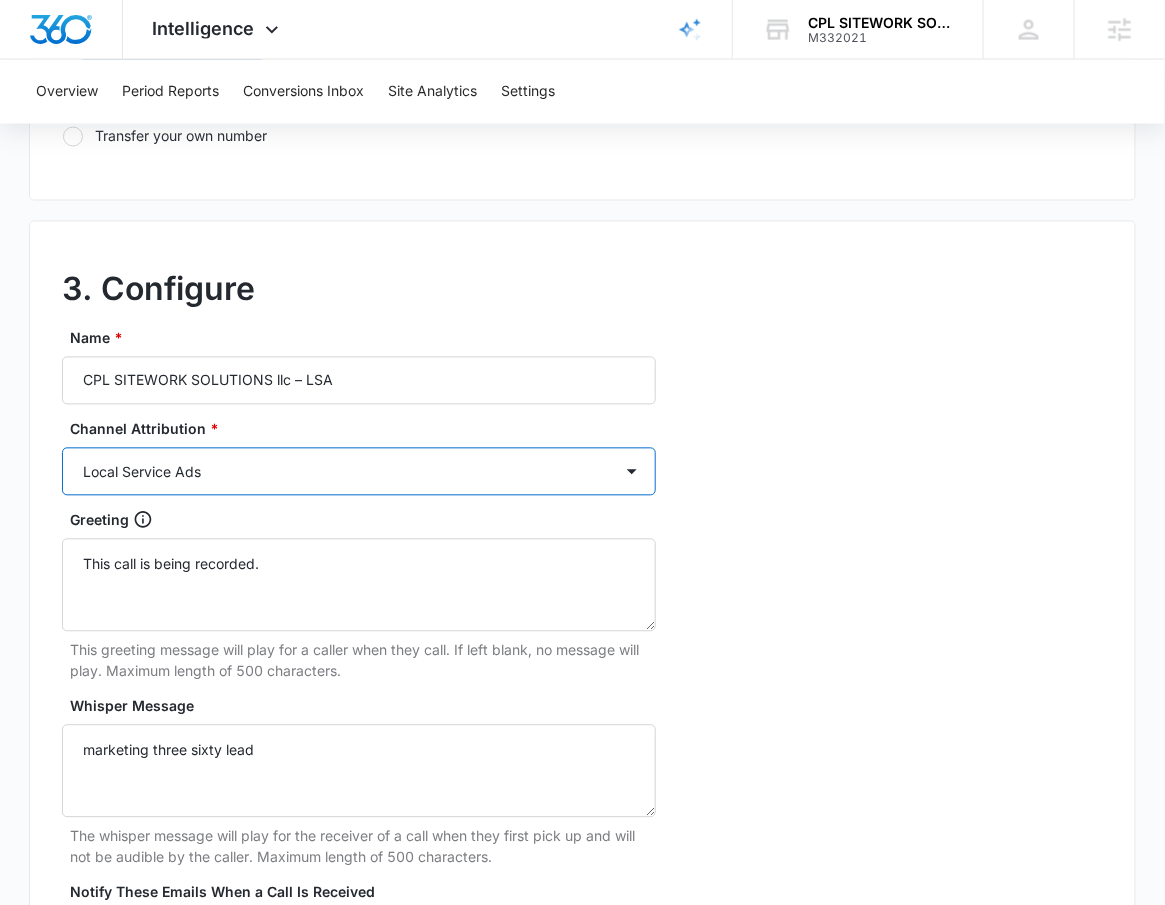 click on "Ads Local Service Ads Content Social Other" at bounding box center (359, 472) 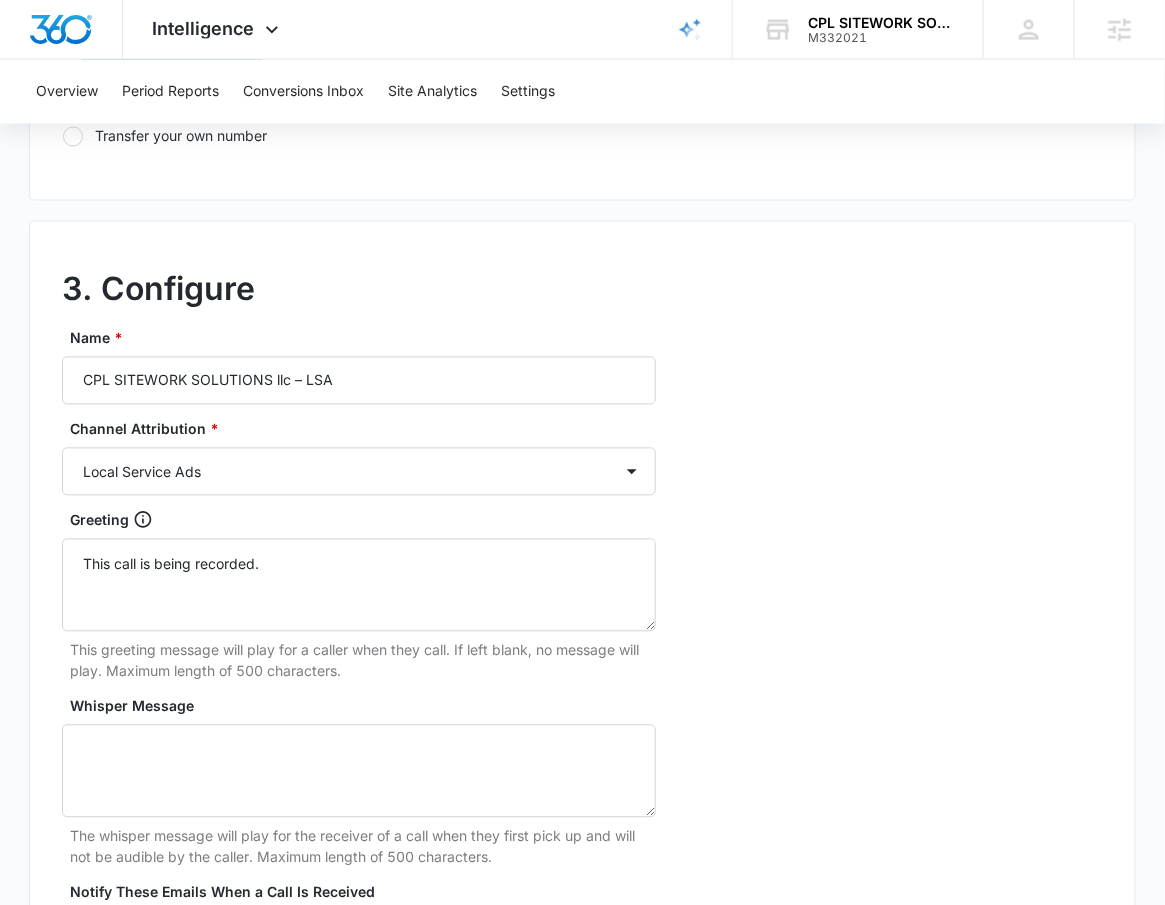 click on "3.   Configure Name * CPL SITEWORK SOLUTIONS llc – LSA Channel Attribution * Ads Local Service Ads Content Social Other Greeting This call is being recorded. This greeting message will play for a caller when they call. If left blank, no message will play. Maximum length of 500 characters. Whisper Message marketing three sixty lead The whisper message will play for the receiver of a call when they first pick up and will not be audible by the caller. Maximum length of 500 characters. Notify These Emails When a Call Is Received Comma-separated list of emails. Record Calls Count as a lead" at bounding box center (582, 665) 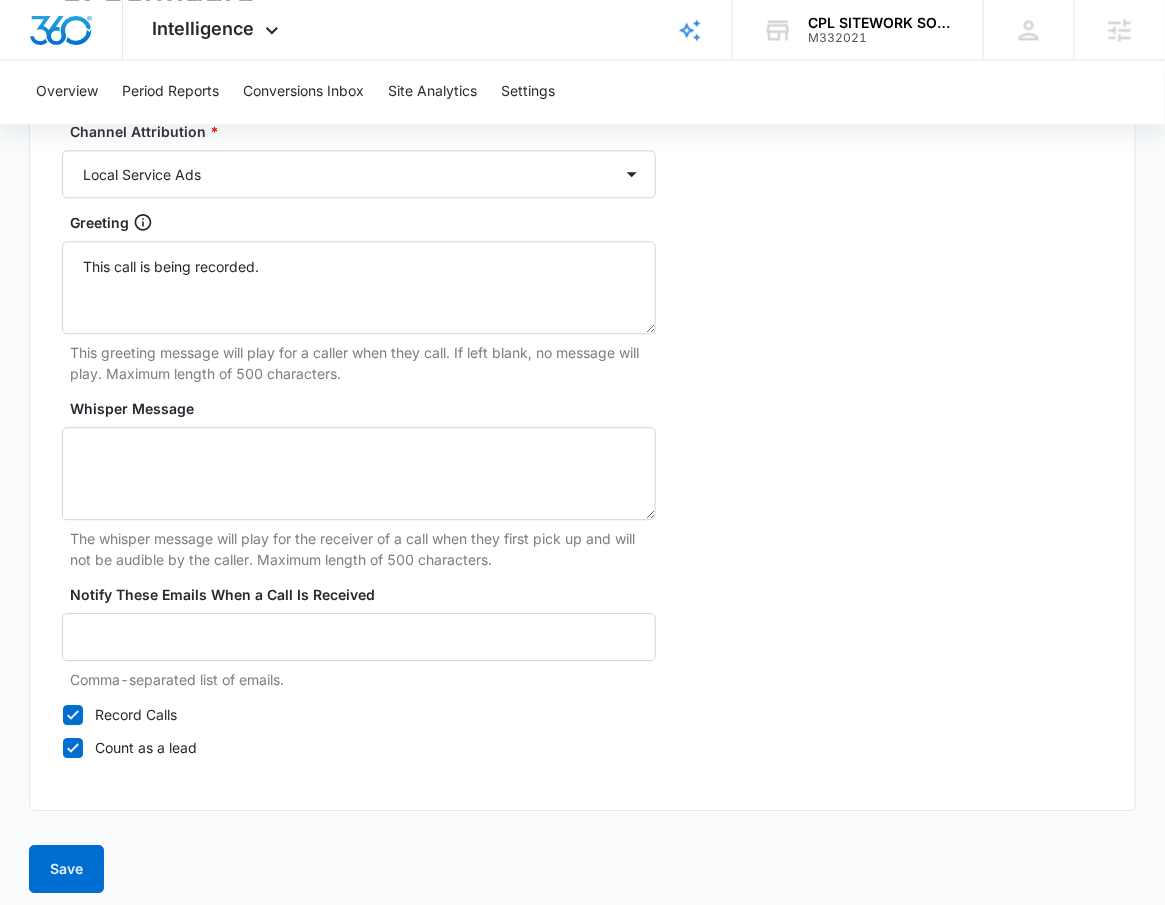 scroll, scrollTop: 1223, scrollLeft: 0, axis: vertical 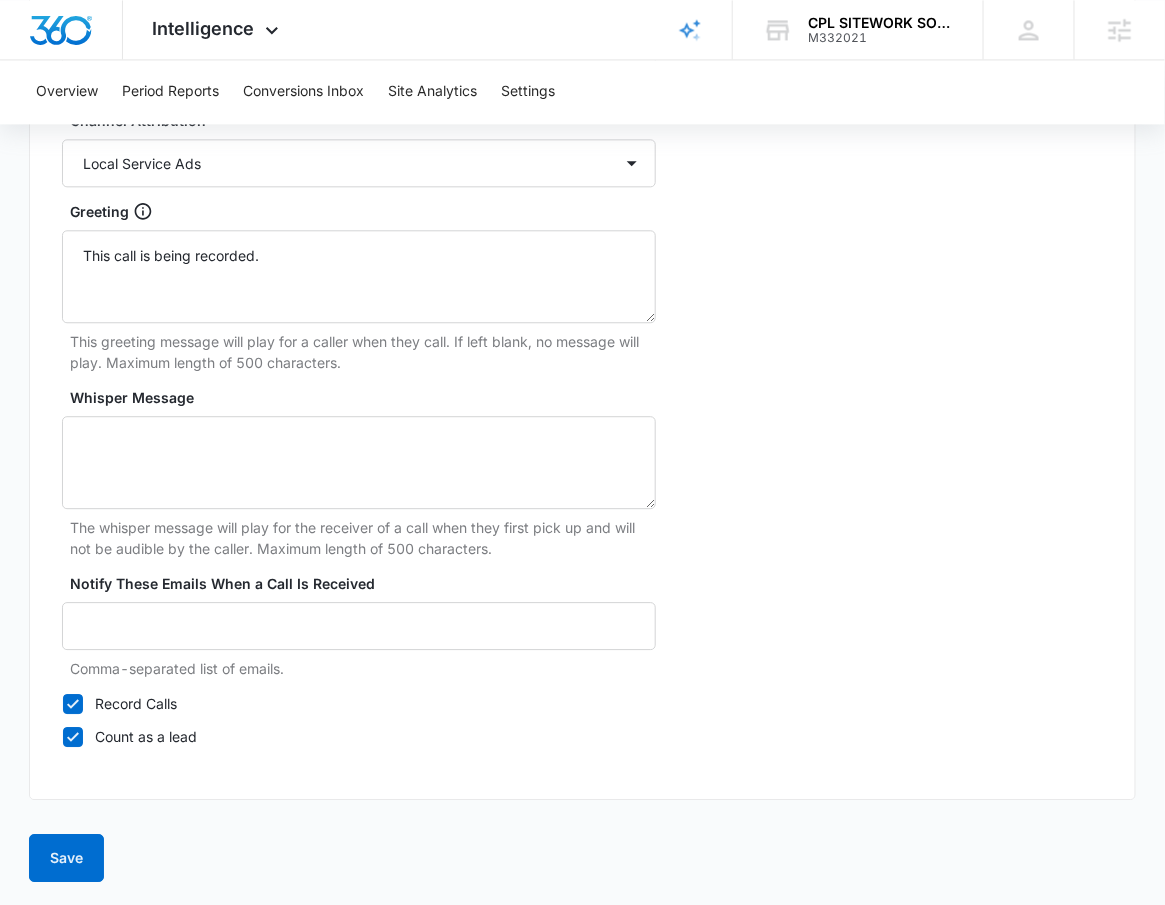 click at bounding box center (73, 737) 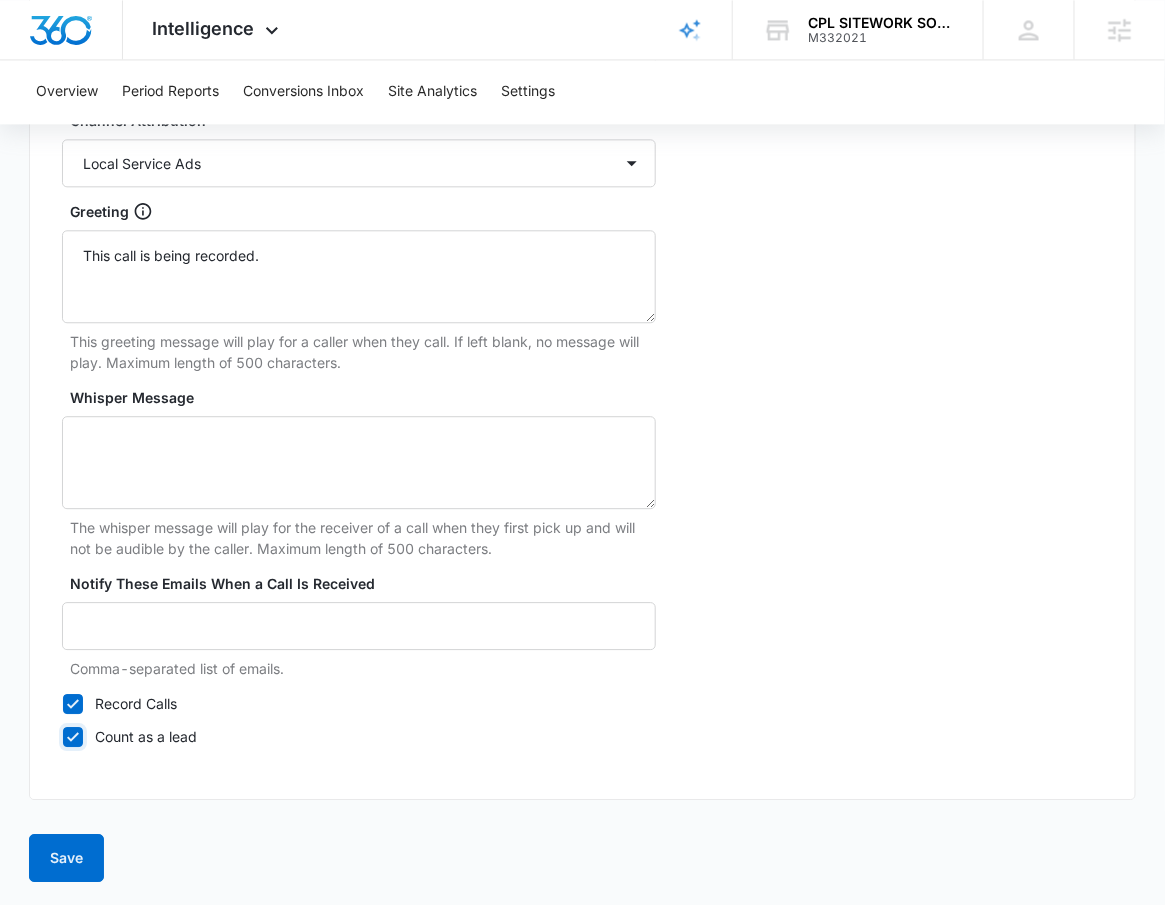 click on "Count as a lead" at bounding box center (62, 736) 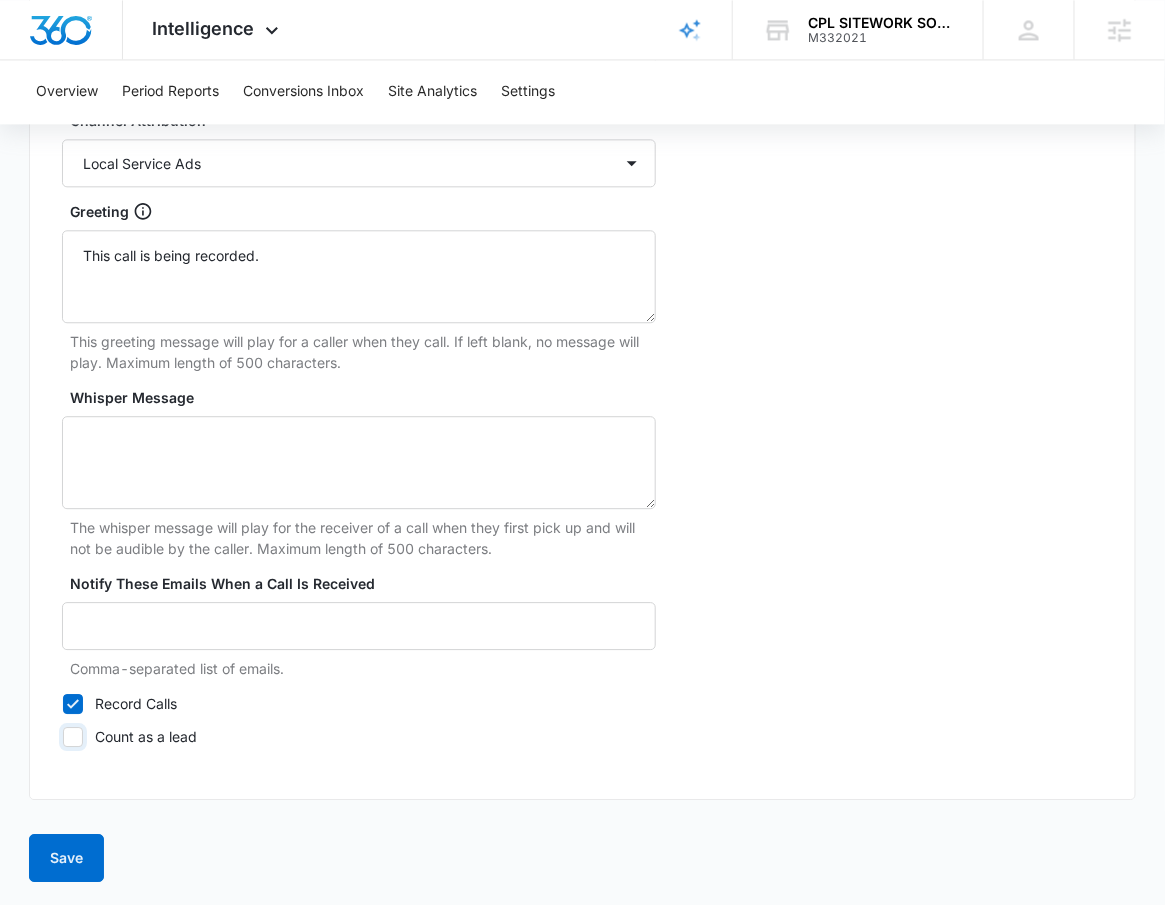 checkbox on "false" 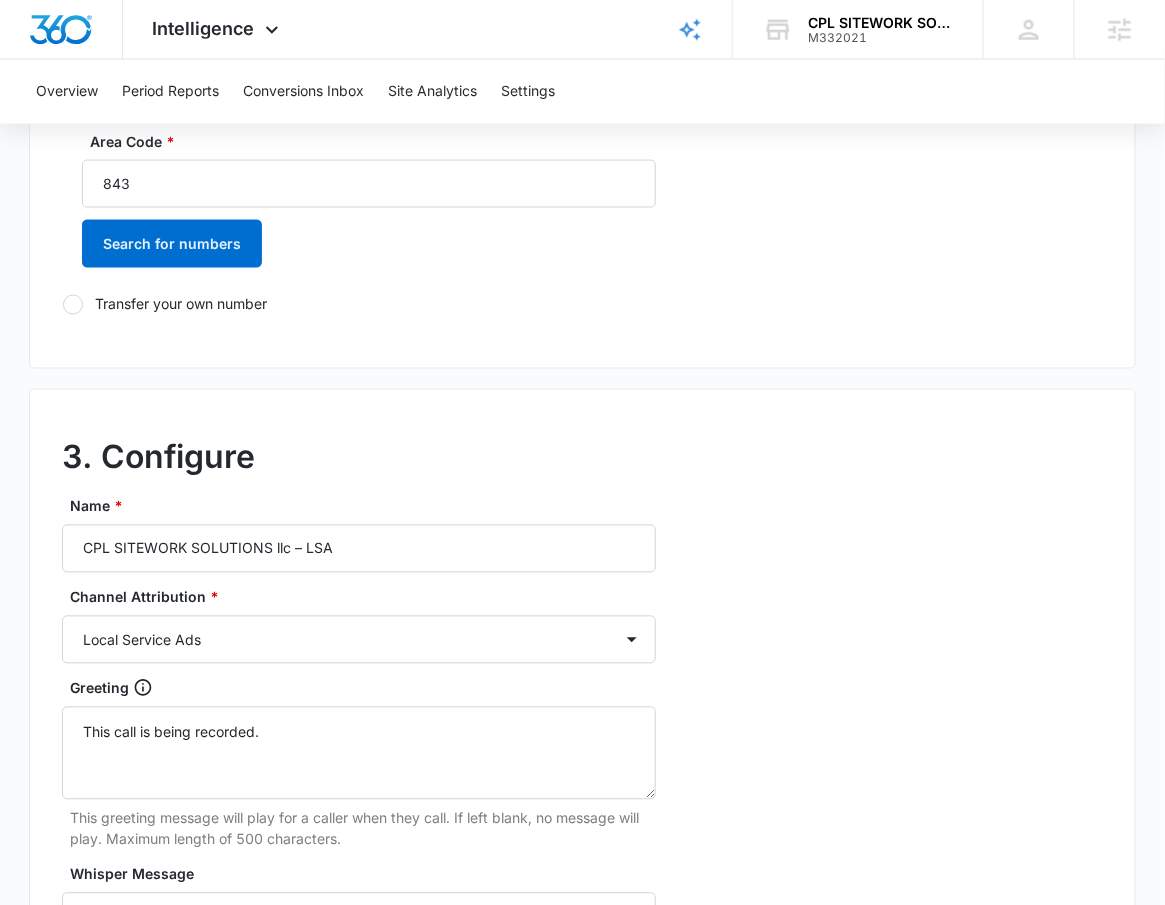 scroll, scrollTop: 430, scrollLeft: 0, axis: vertical 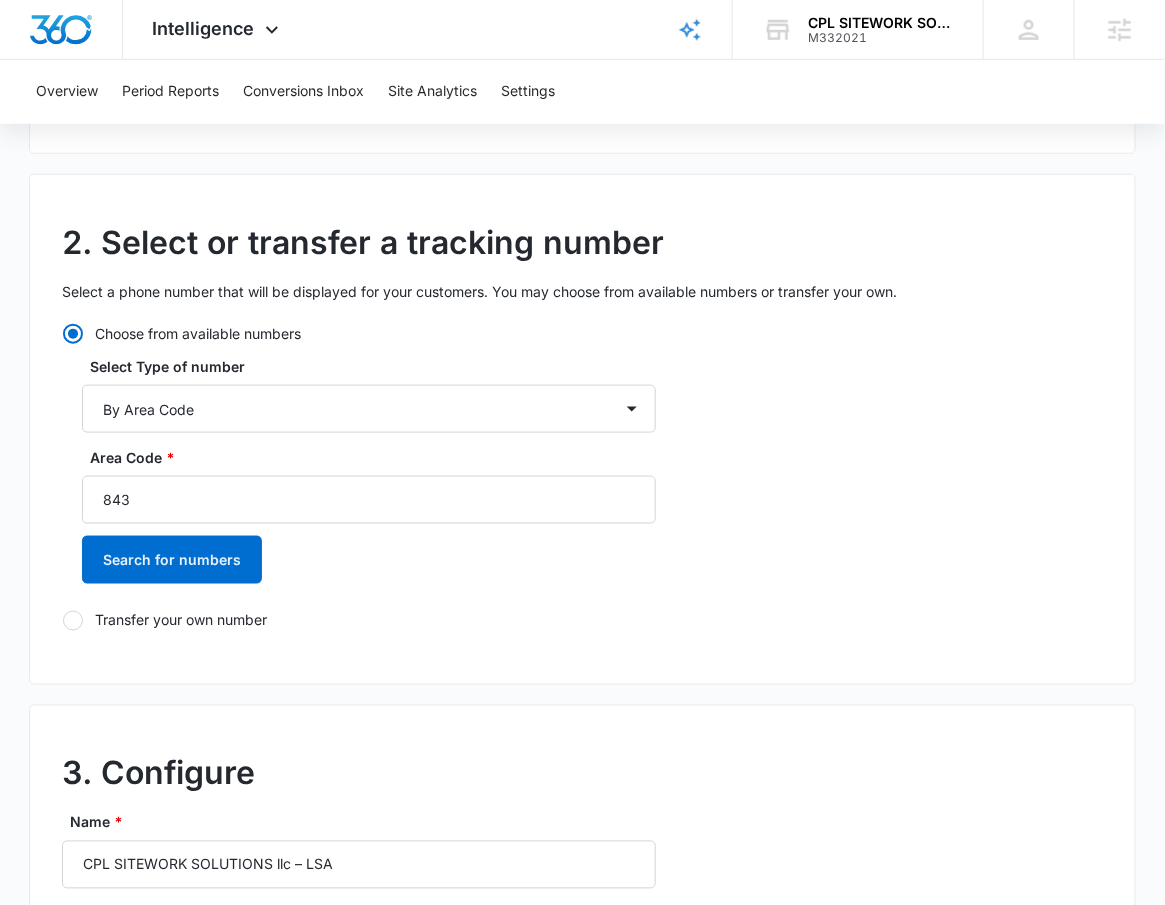 click on "Area Code * 843 Search for numbers" at bounding box center [369, 522] 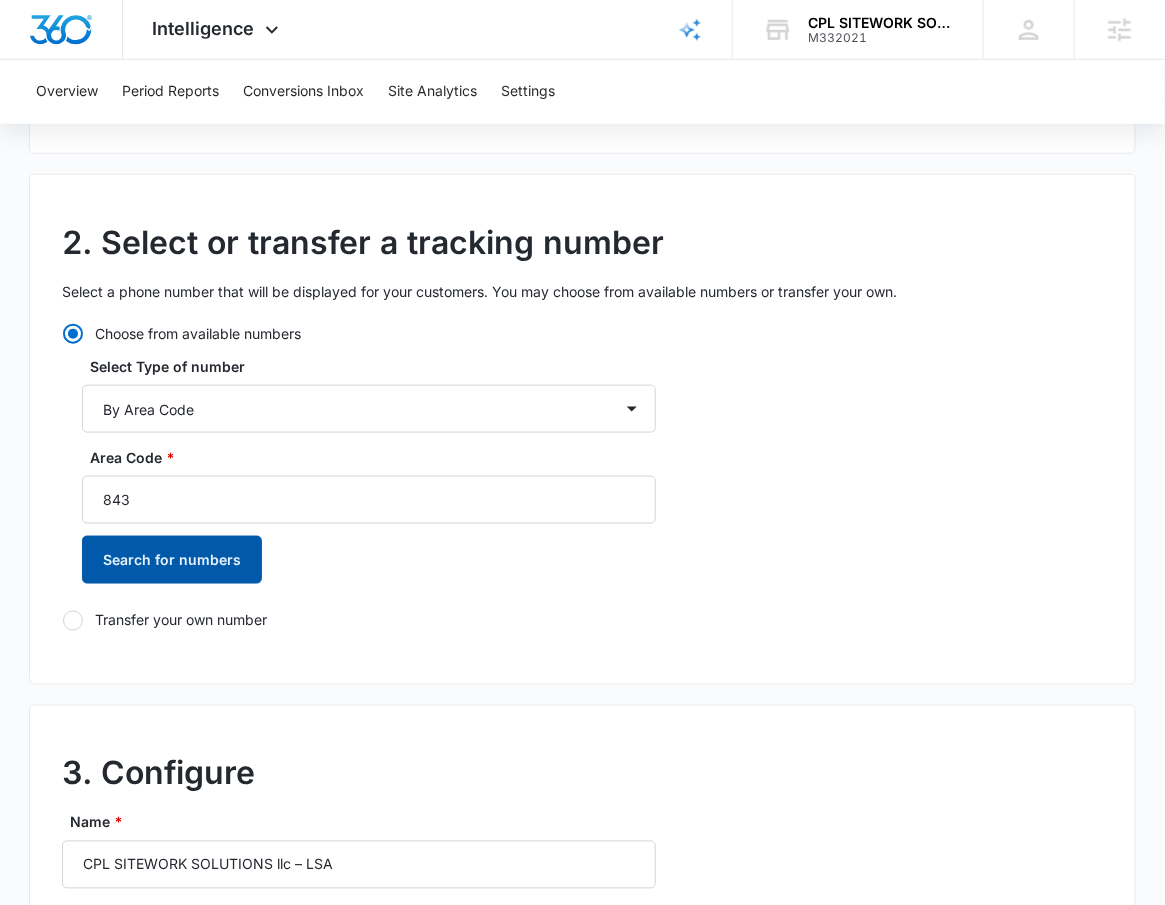 click on "Search for numbers" at bounding box center (172, 560) 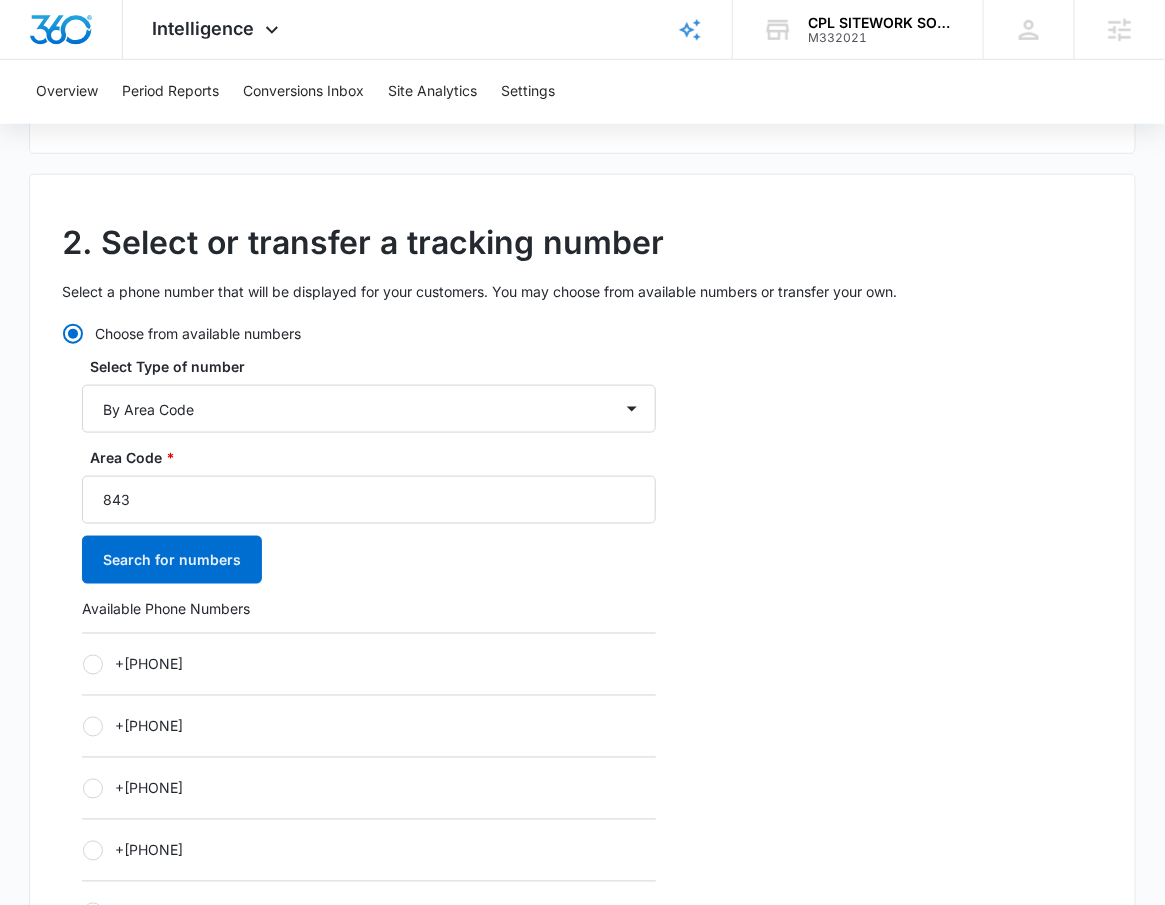 click on "+18434811889" at bounding box center [369, 664] 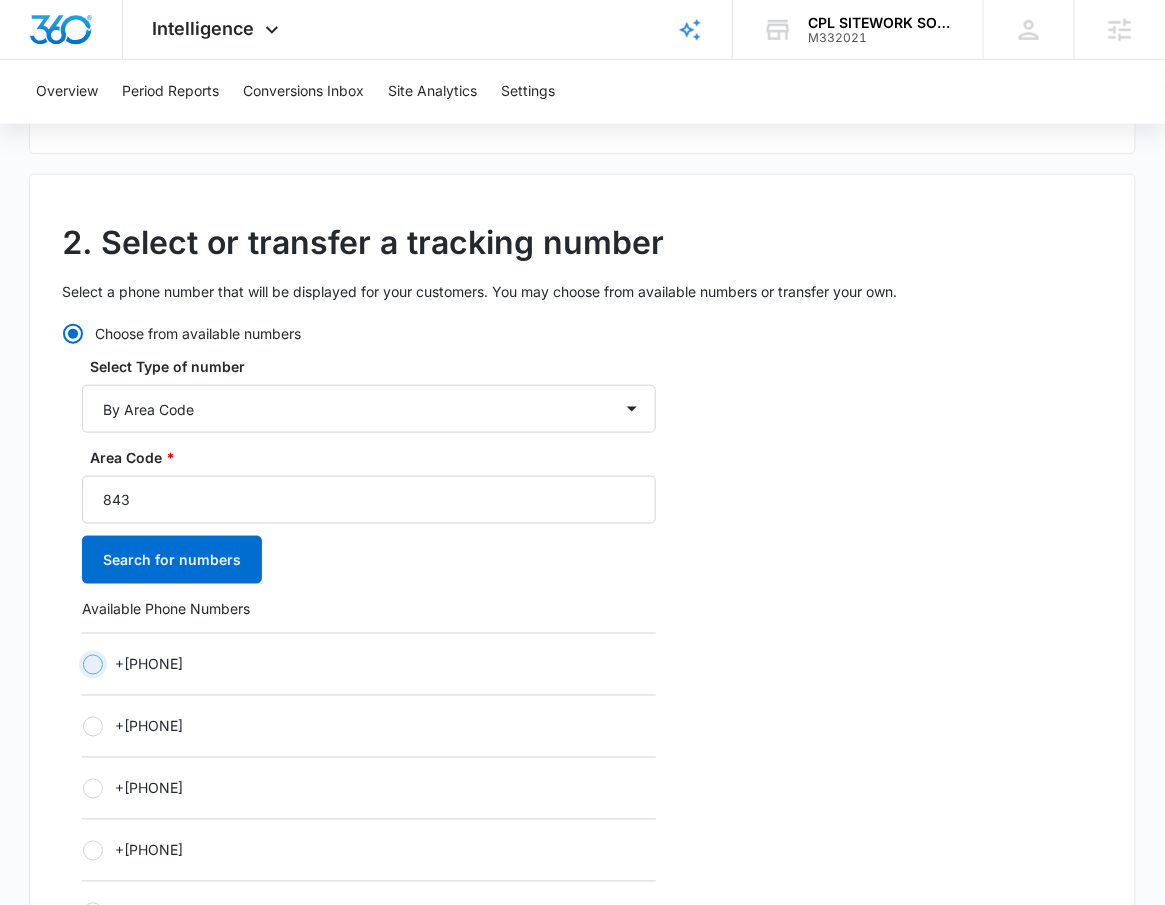 click on "+18434811889" at bounding box center (82, 664) 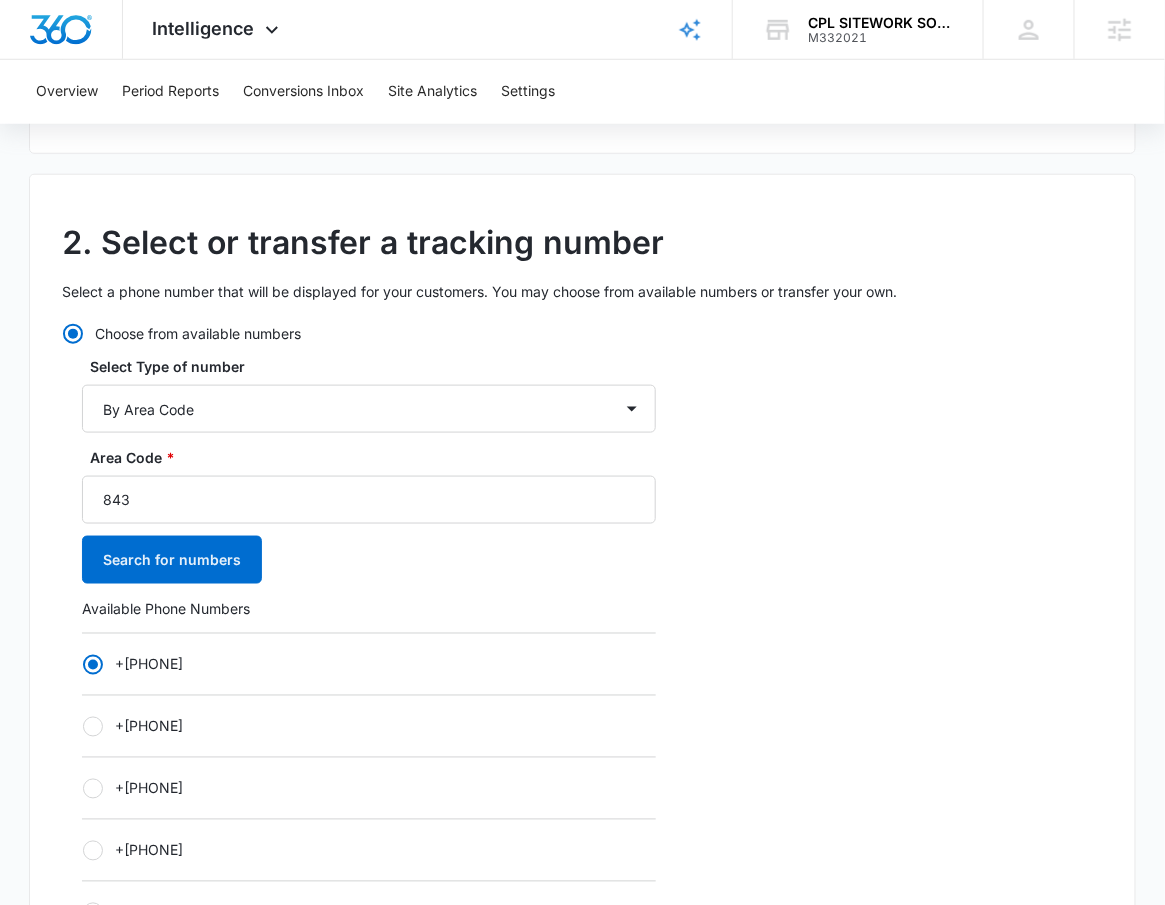 click on "+18434811890" at bounding box center [369, 726] 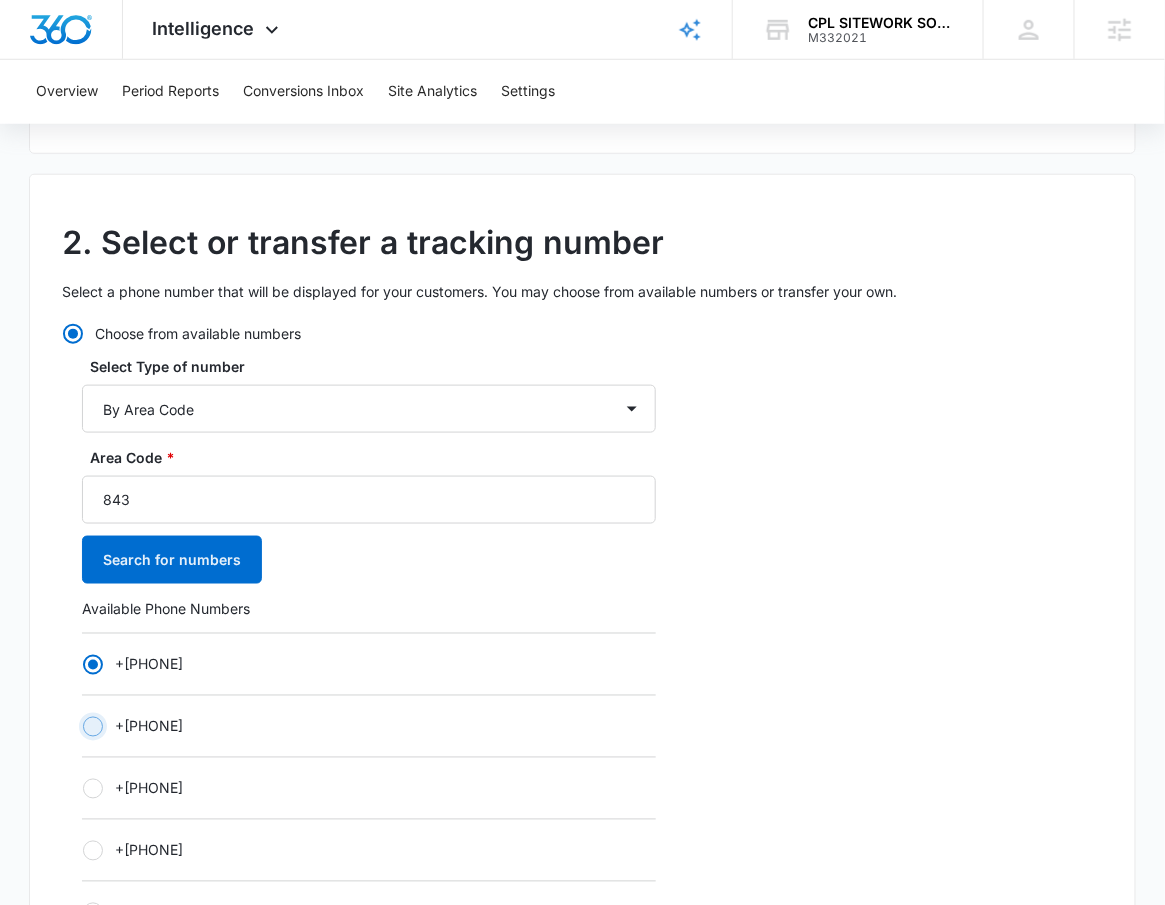 click on "+18434811890" at bounding box center (82, 726) 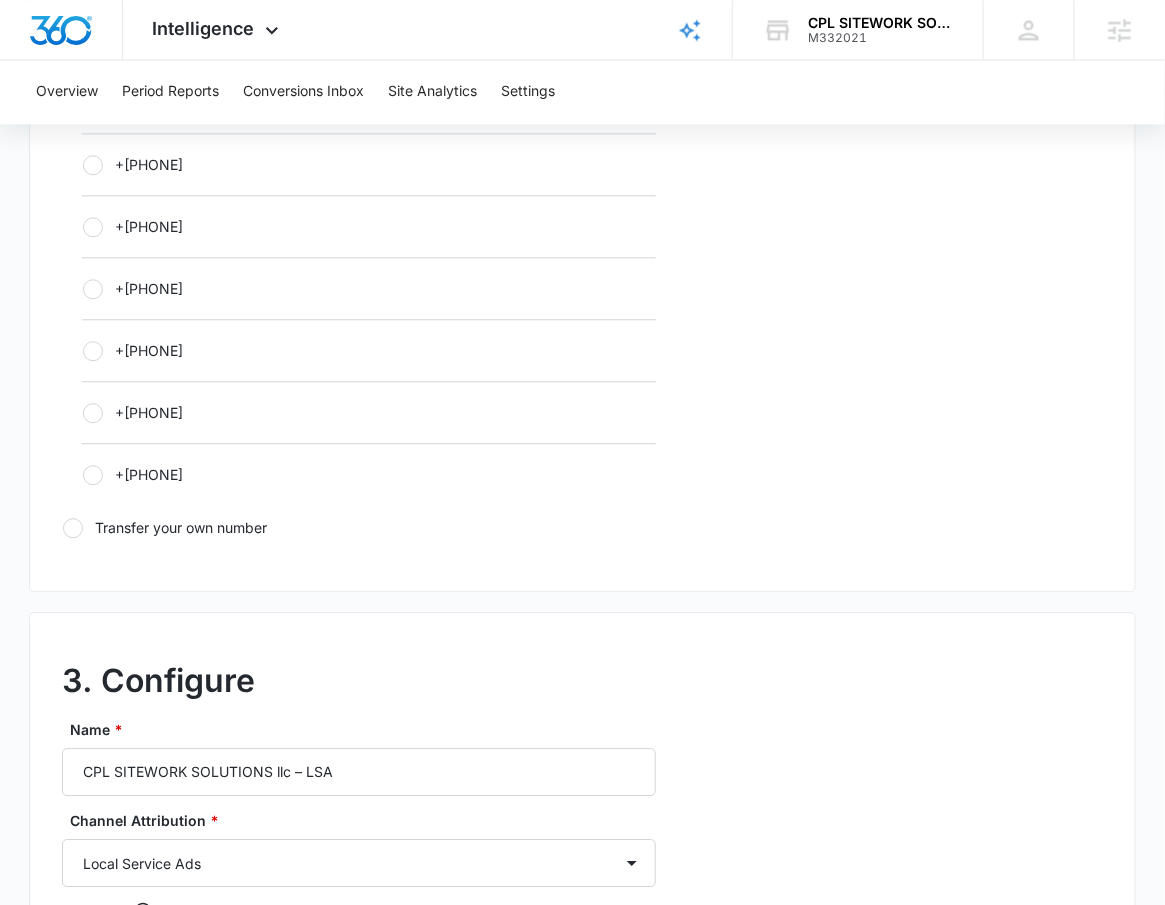 scroll, scrollTop: 1878, scrollLeft: 0, axis: vertical 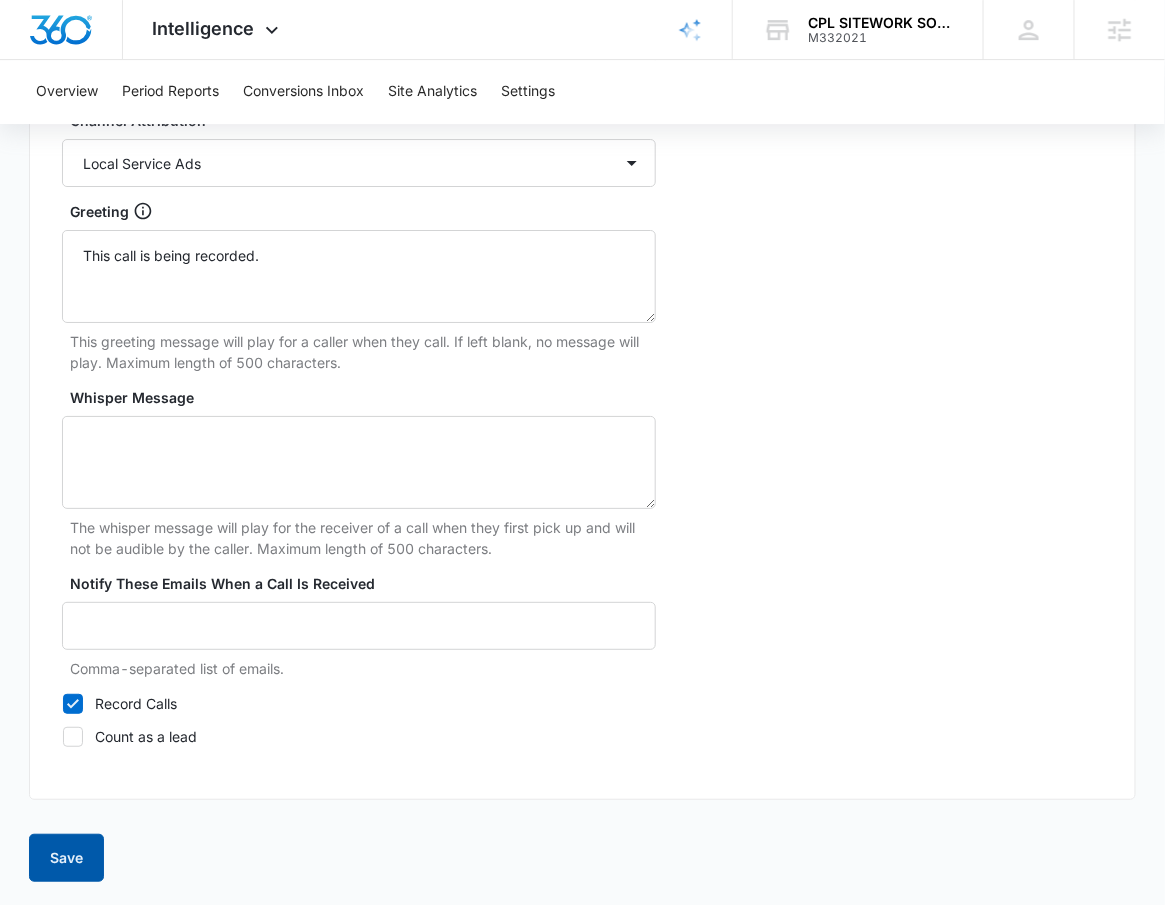 click on "Save" at bounding box center [66, 858] 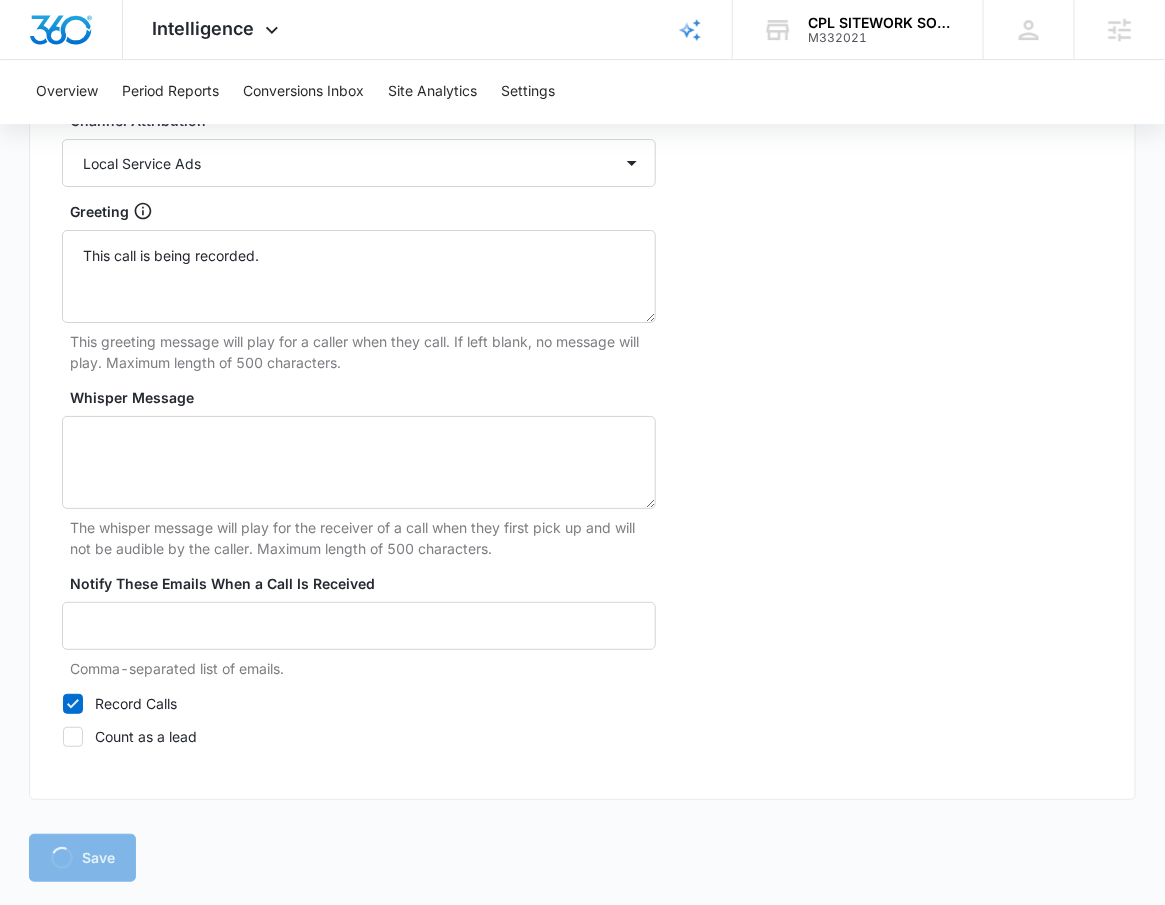 scroll, scrollTop: 0, scrollLeft: 0, axis: both 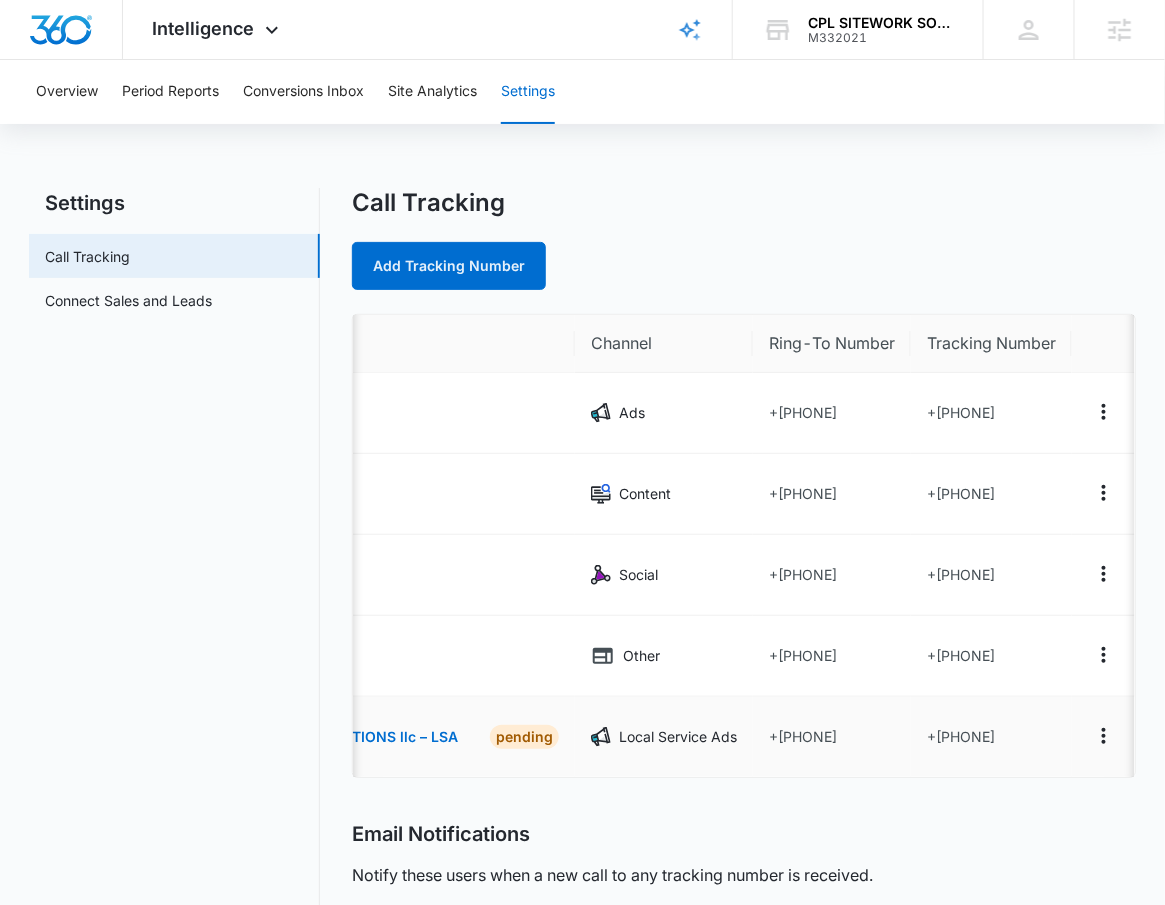 drag, startPoint x: 1048, startPoint y: 738, endPoint x: 940, endPoint y: 745, distance: 108.226616 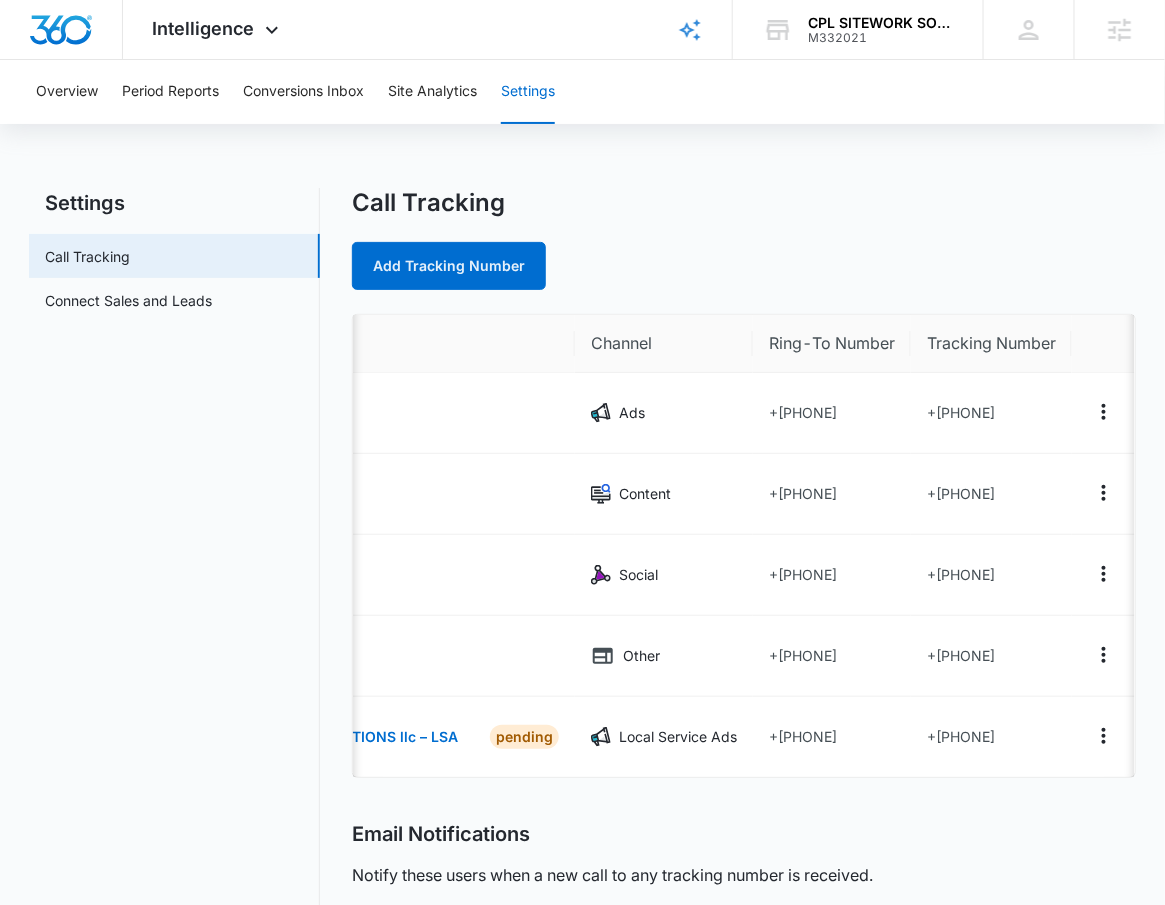 copy on "8434811890" 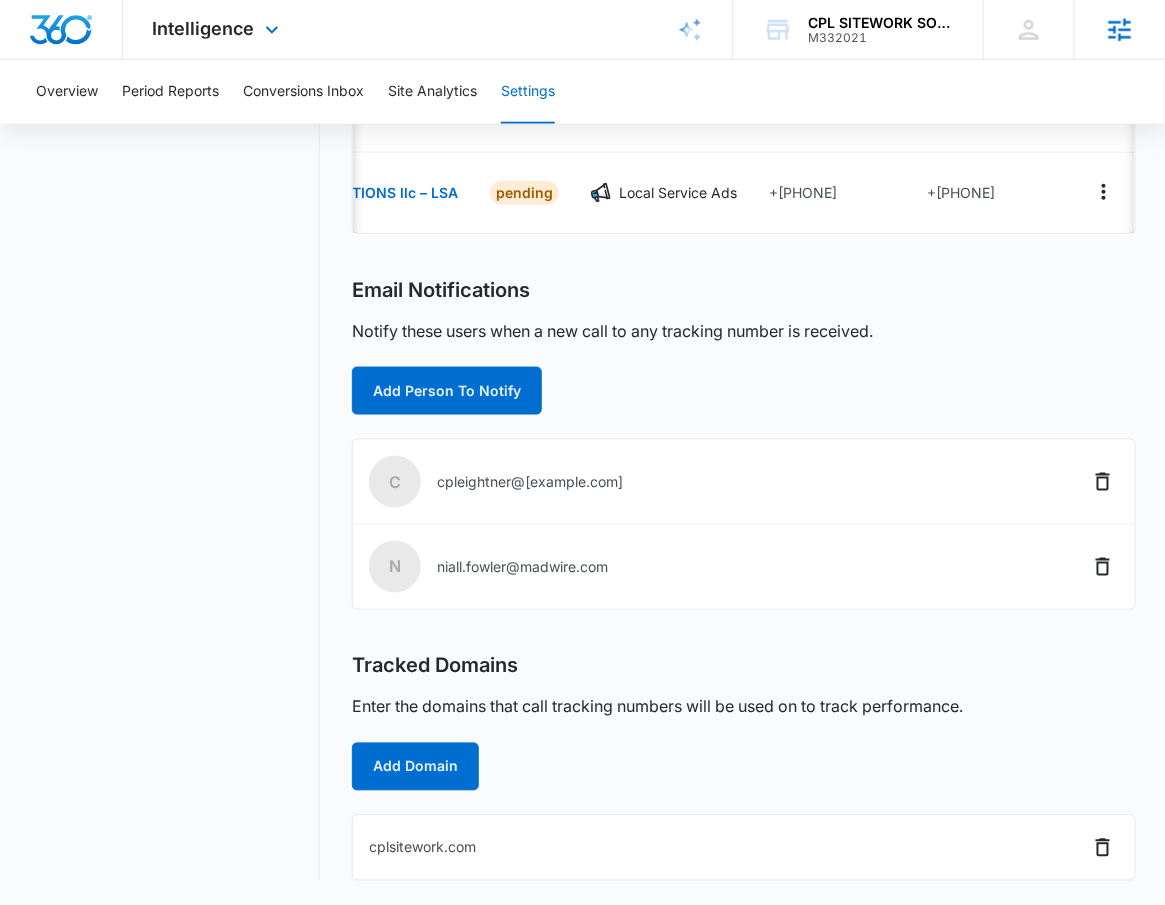scroll, scrollTop: 556, scrollLeft: 0, axis: vertical 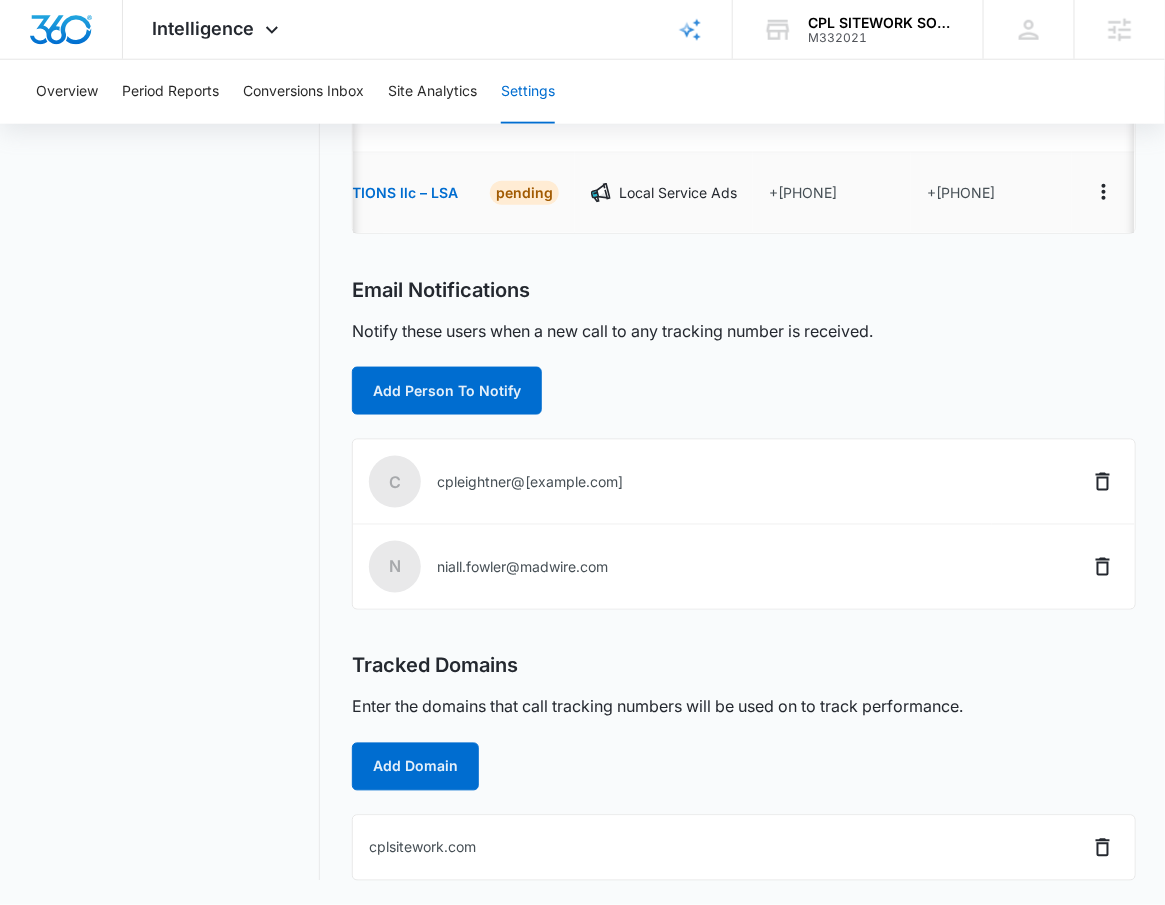 copy on "8434811890" 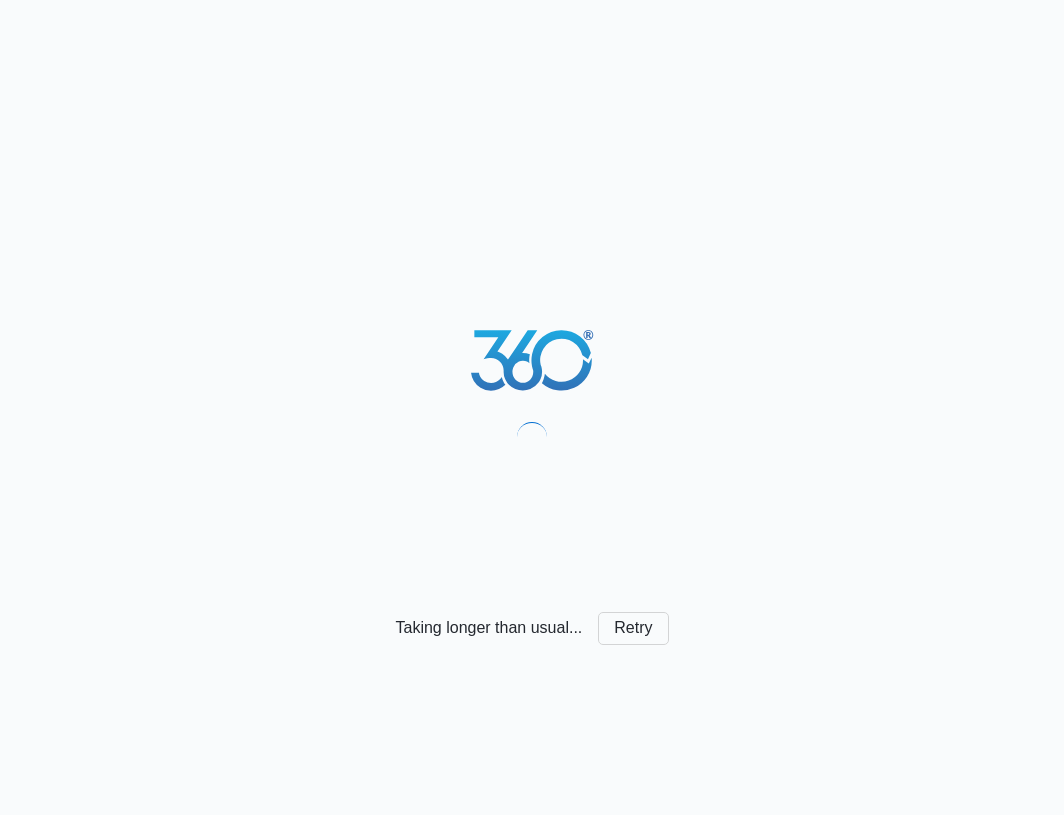 scroll, scrollTop: 0, scrollLeft: 0, axis: both 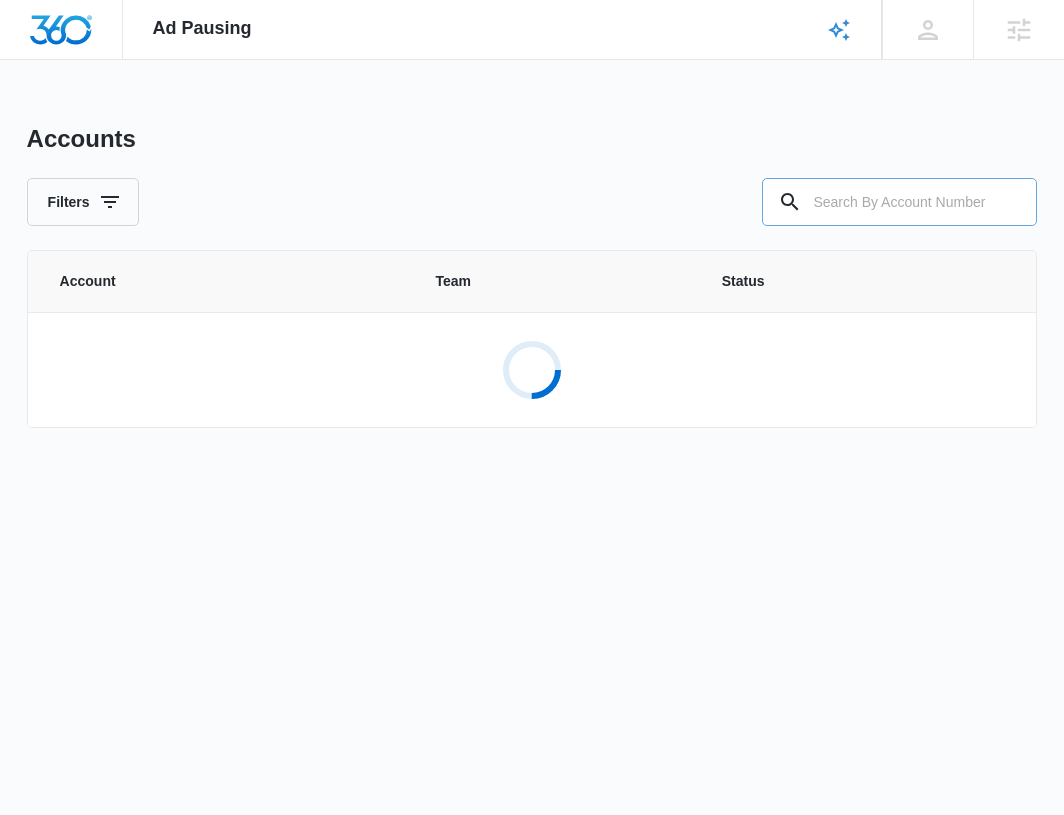 click at bounding box center [899, 202] 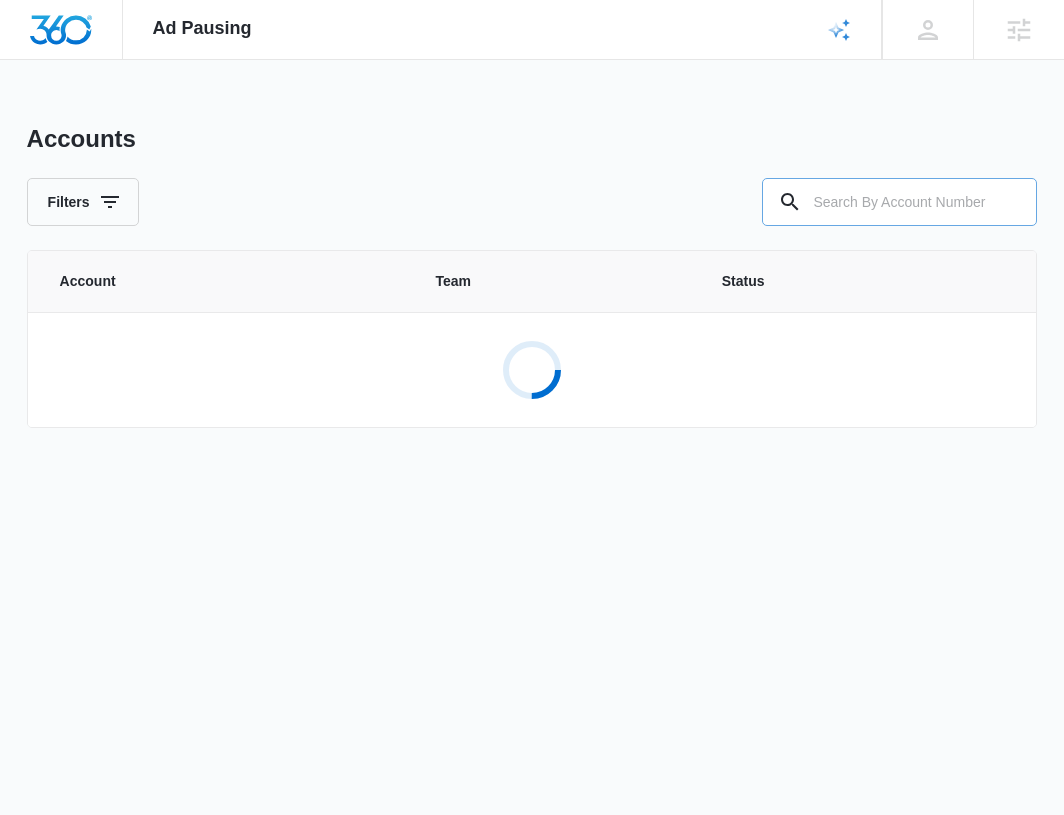 paste on "M332021" 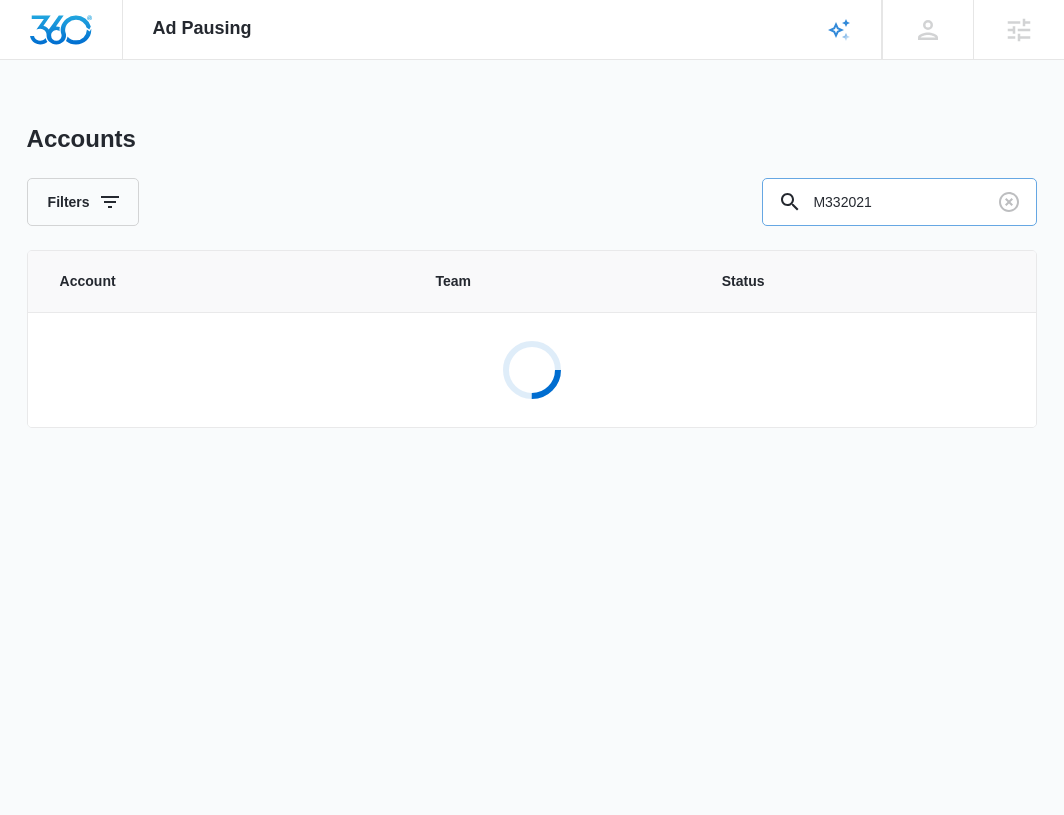 type on "M332021" 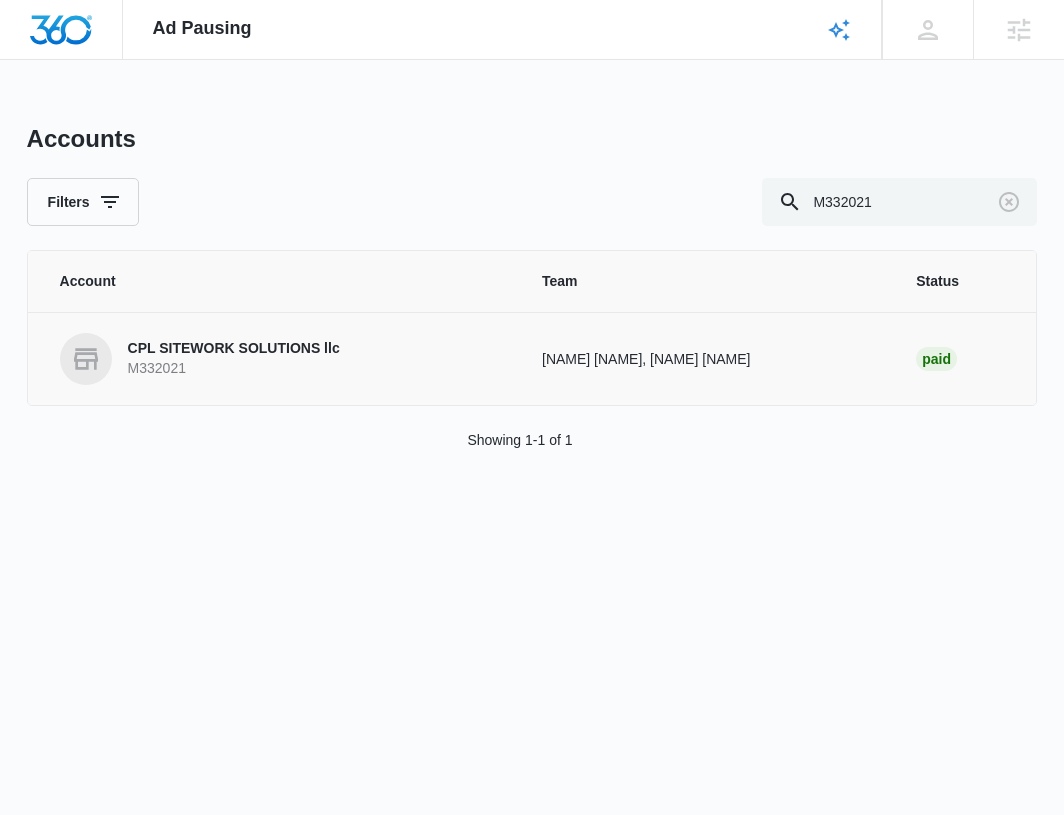 click 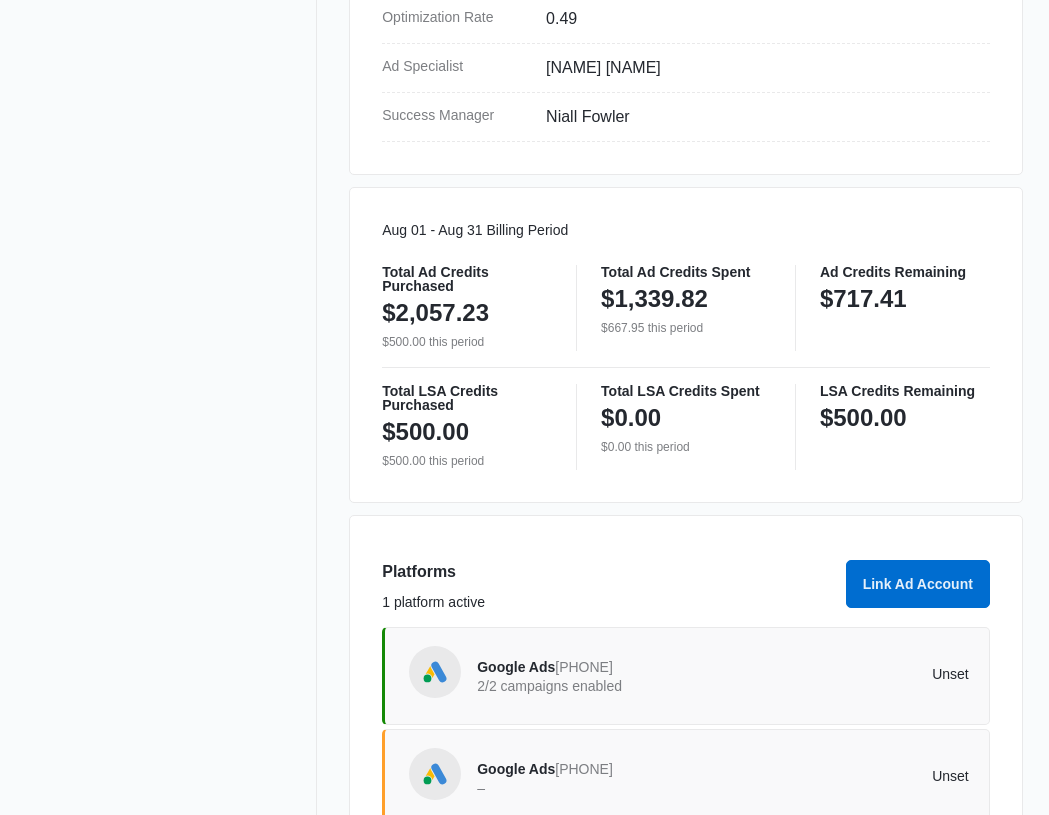 scroll, scrollTop: 952, scrollLeft: 0, axis: vertical 